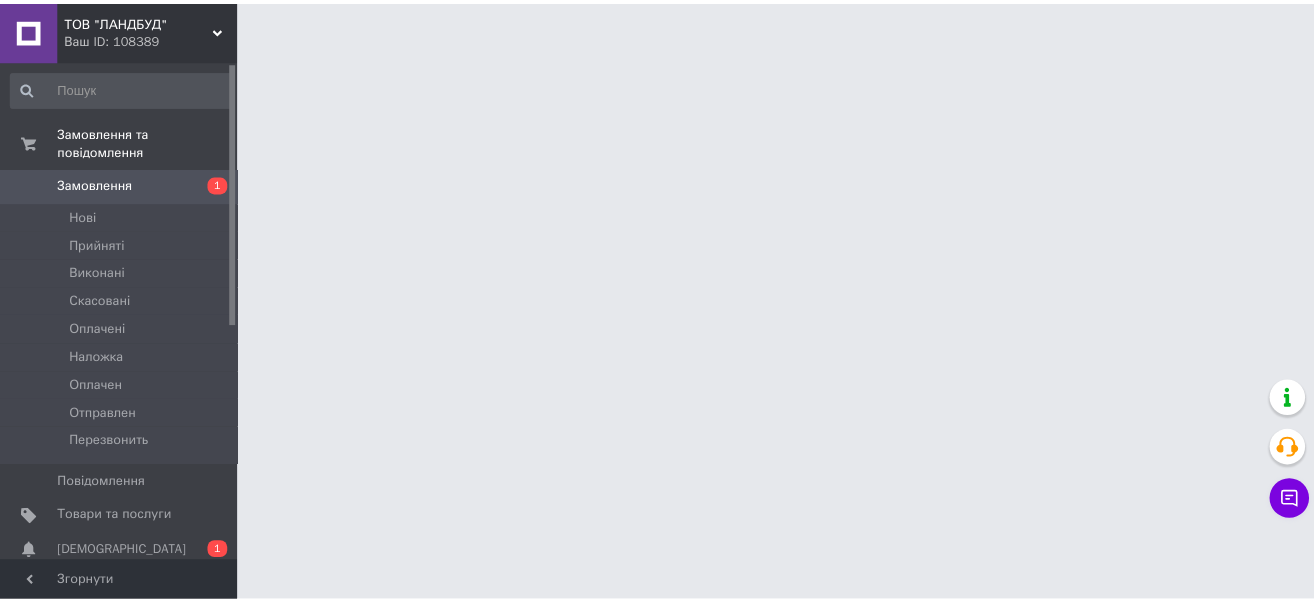 scroll, scrollTop: 0, scrollLeft: 0, axis: both 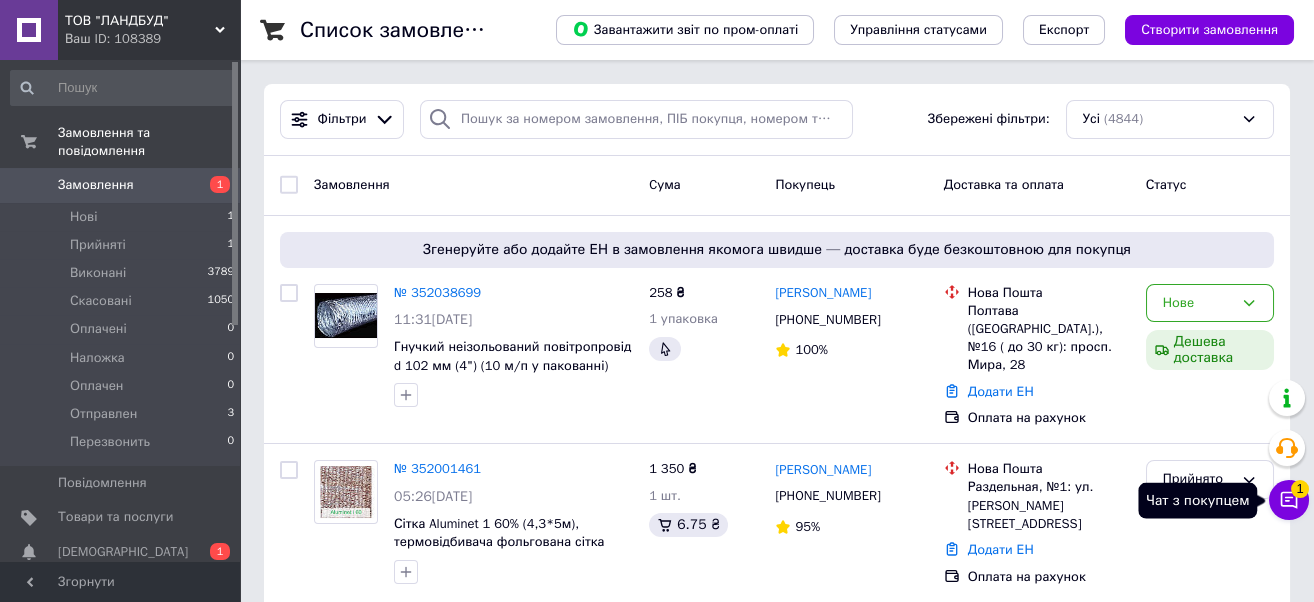 click on "Чат з покупцем 1" at bounding box center (1289, 500) 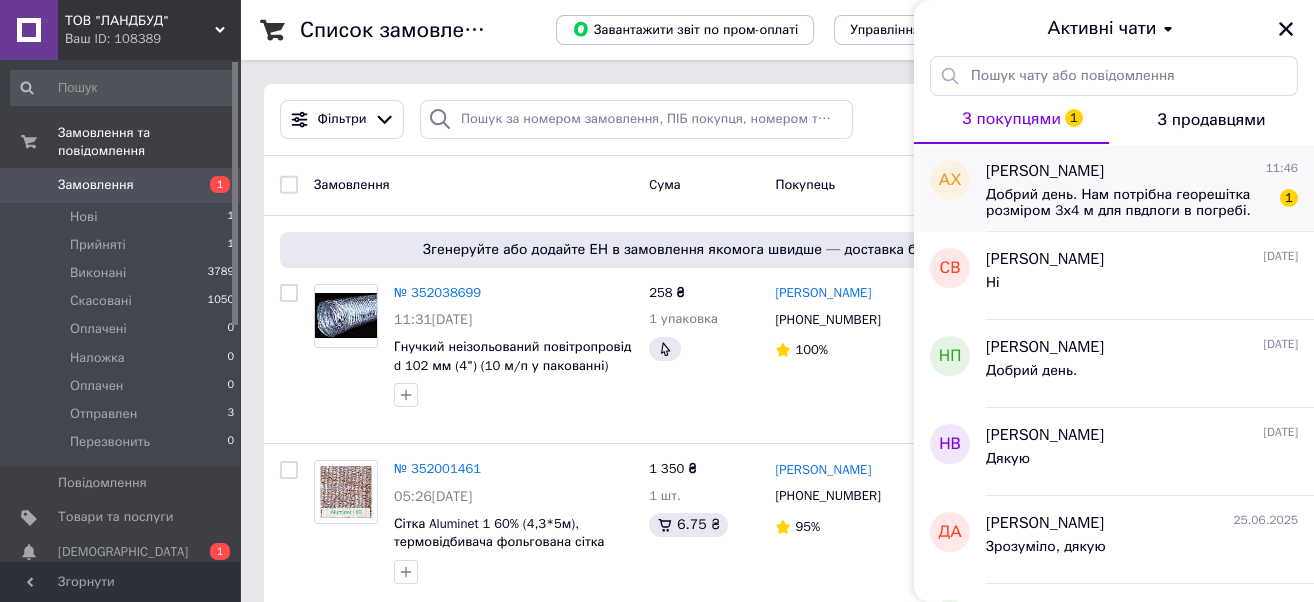 click on "Добрий день. Нам потрібна георешітка розміром 3х4 м для пвдлоги в погребі. Можна  таку у вас придбати?" at bounding box center [1128, 203] 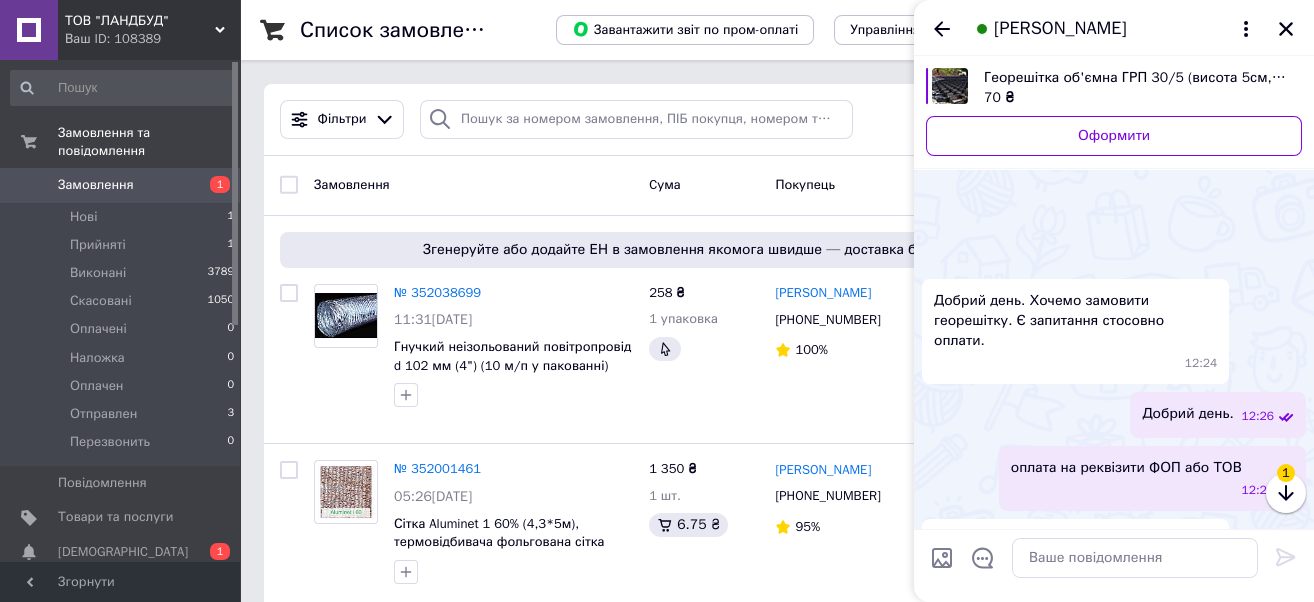 scroll, scrollTop: 584, scrollLeft: 0, axis: vertical 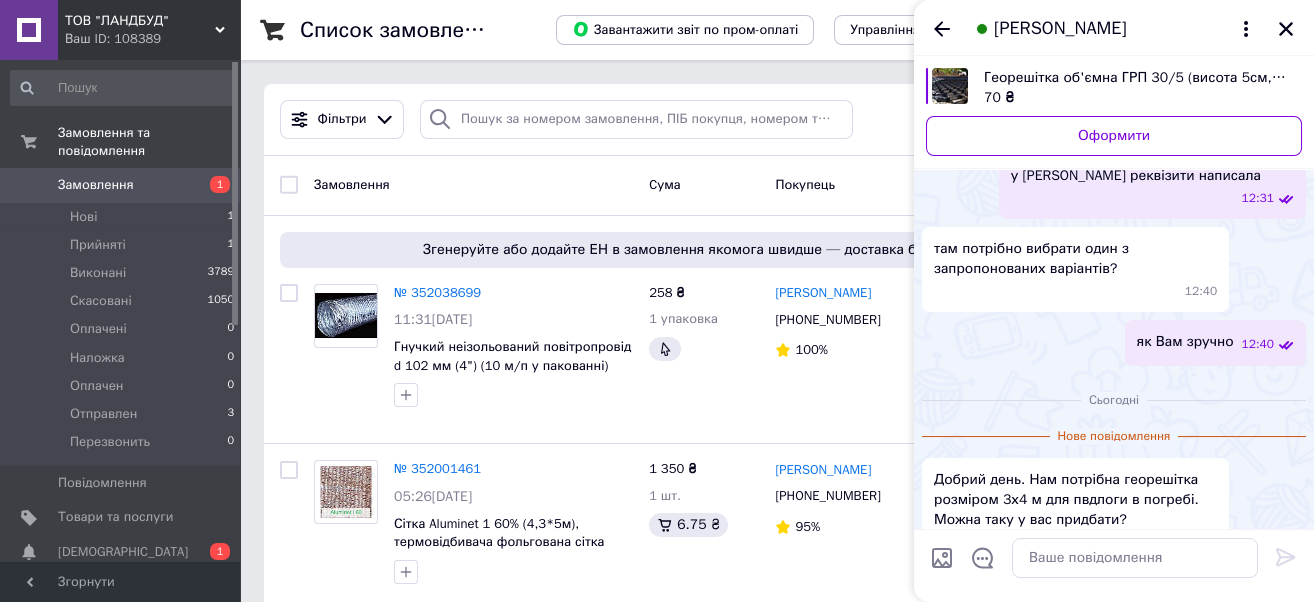 click on "Анатолий Хапко" at bounding box center [1060, 29] 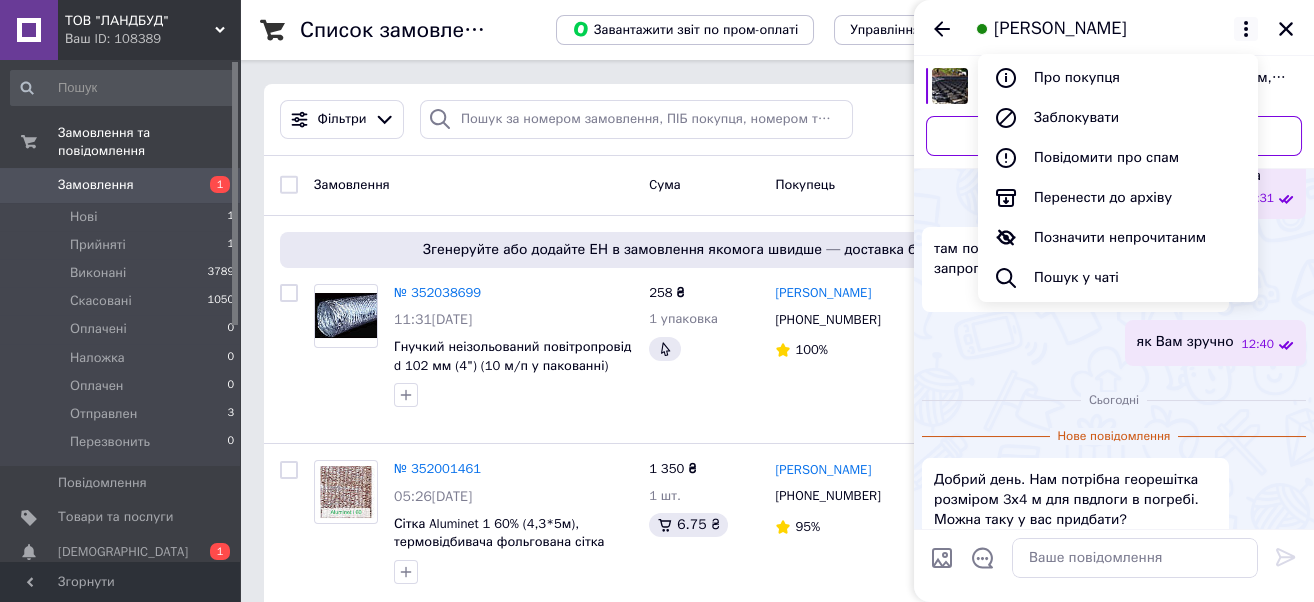 click on "Анатолий Хапко" at bounding box center [1060, 29] 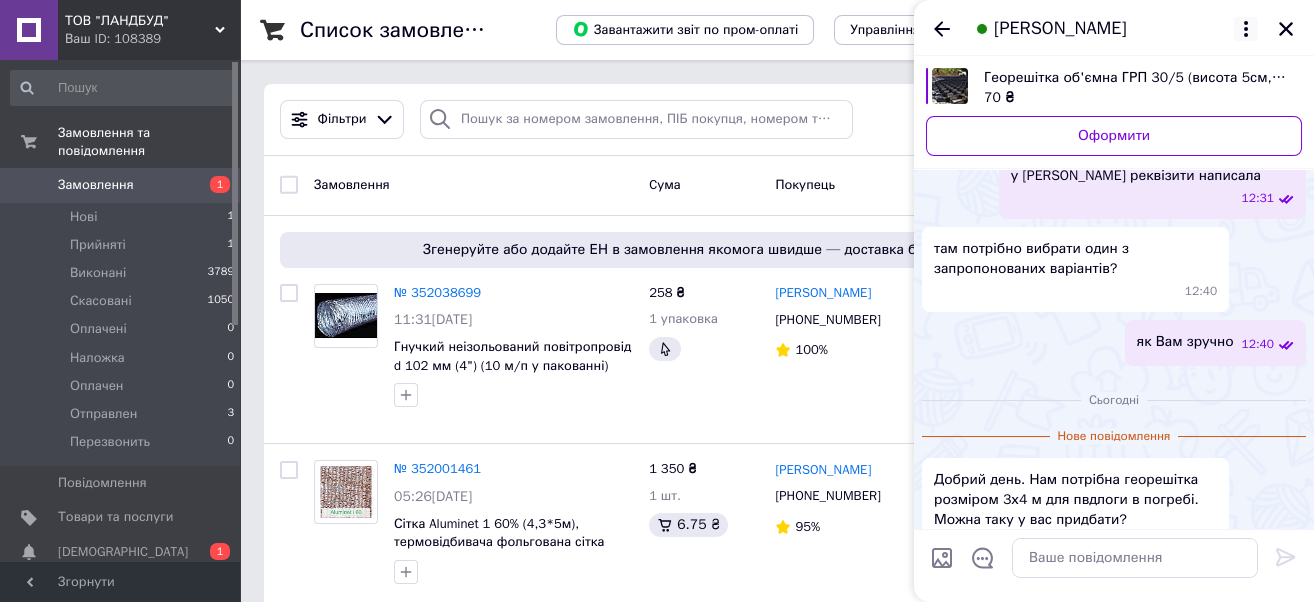 click 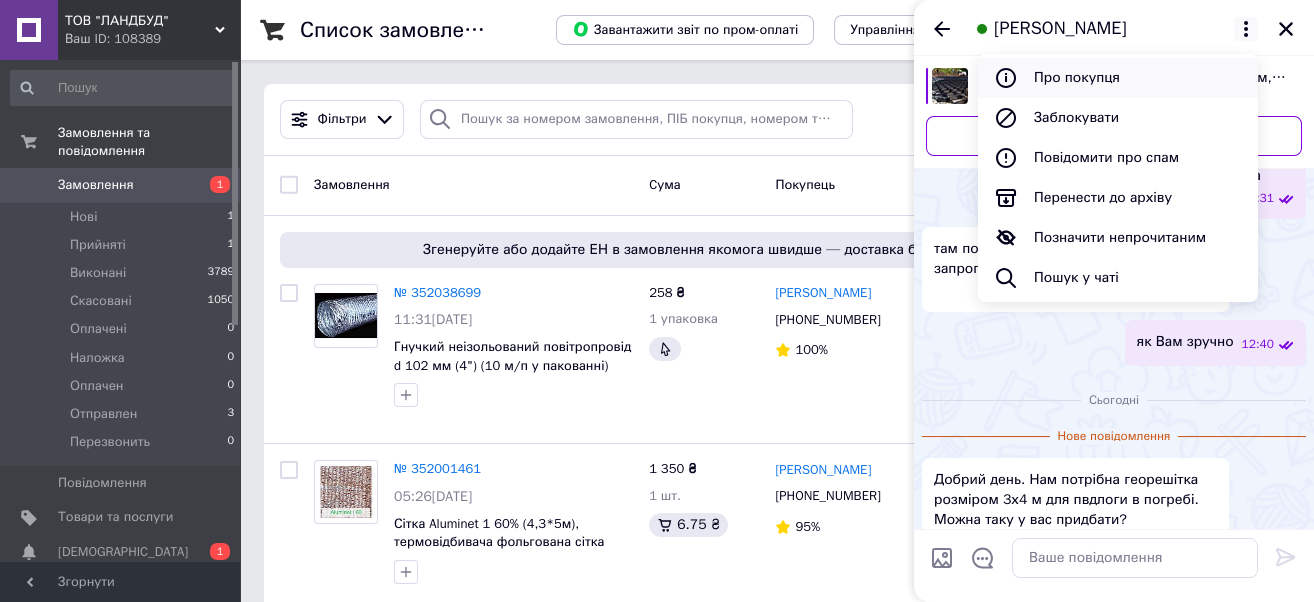 click on "Про покупця" at bounding box center [1118, 78] 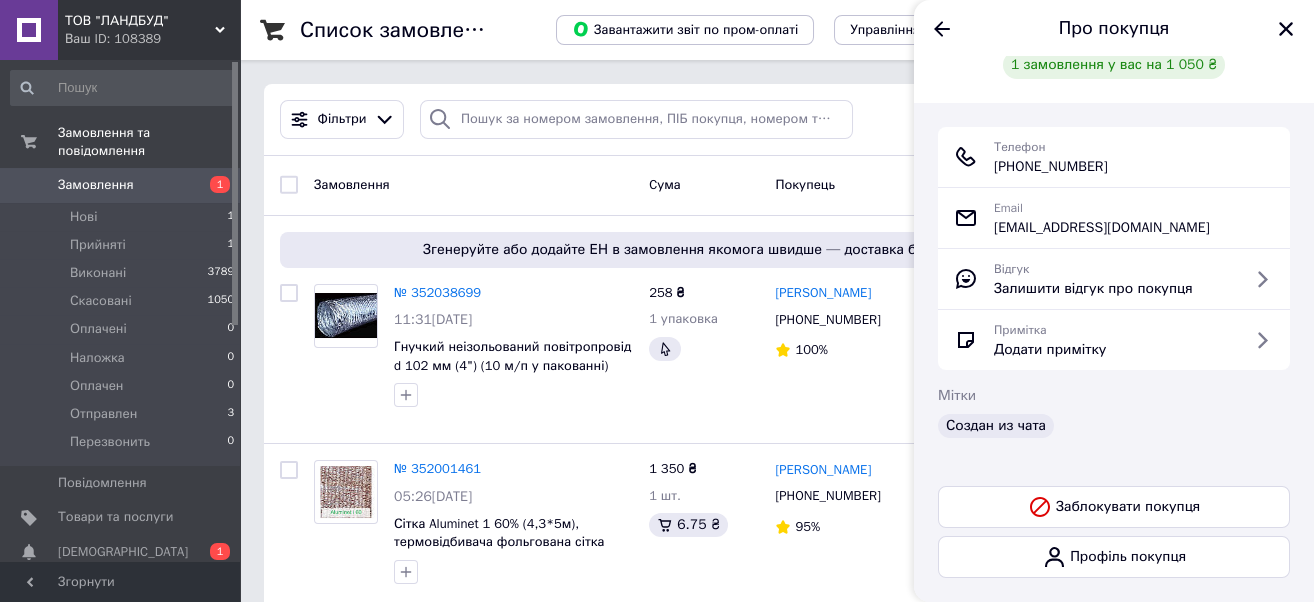 scroll, scrollTop: 133, scrollLeft: 0, axis: vertical 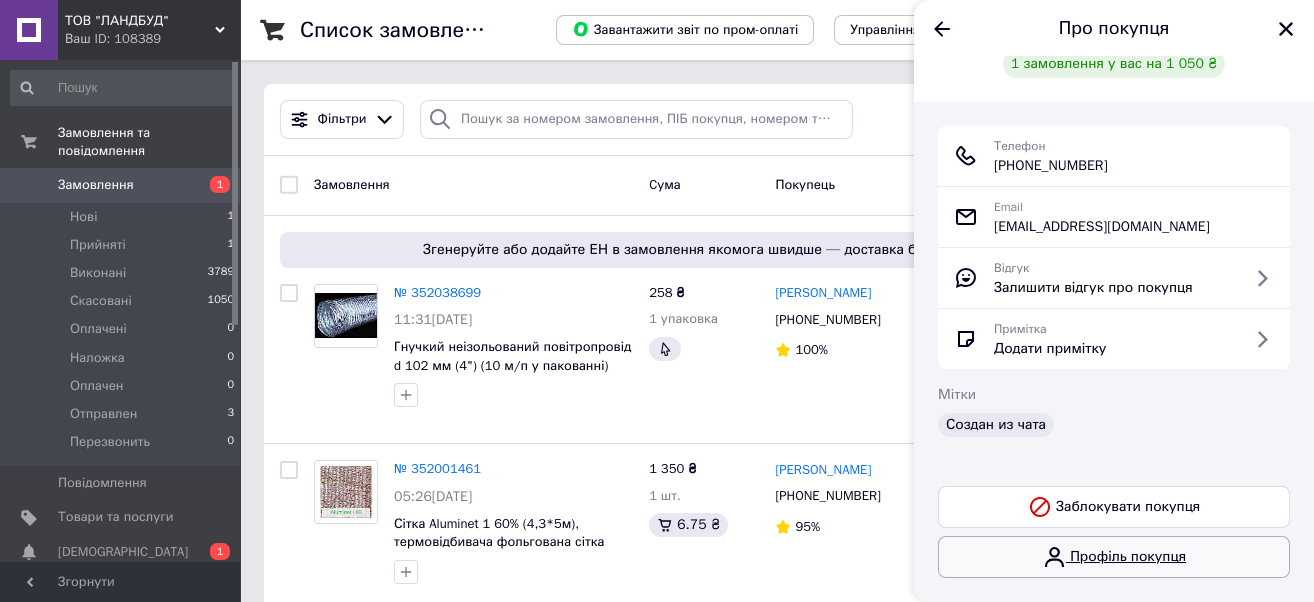 click on "Профіль покупця" at bounding box center [1114, 557] 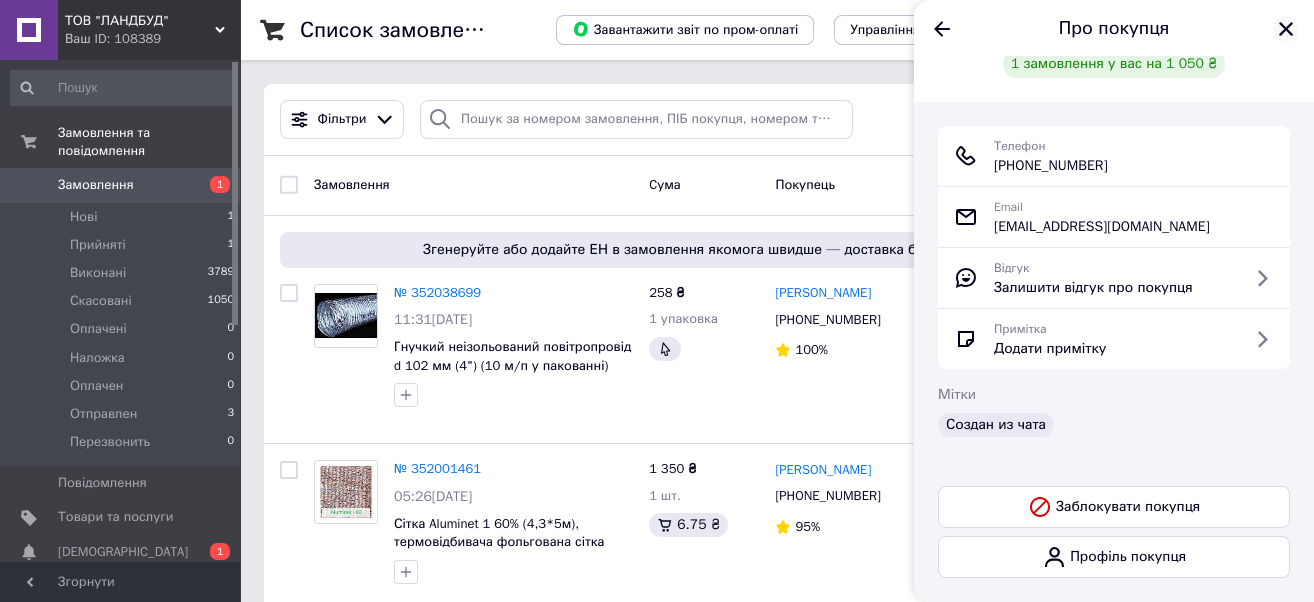click 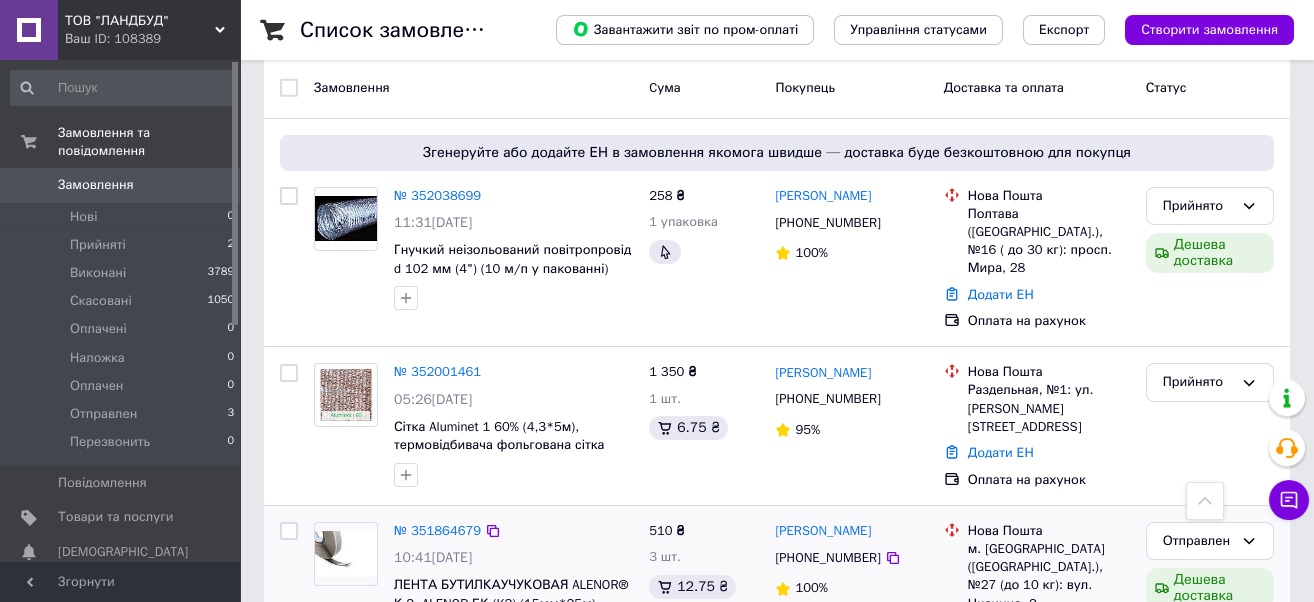 scroll, scrollTop: 0, scrollLeft: 0, axis: both 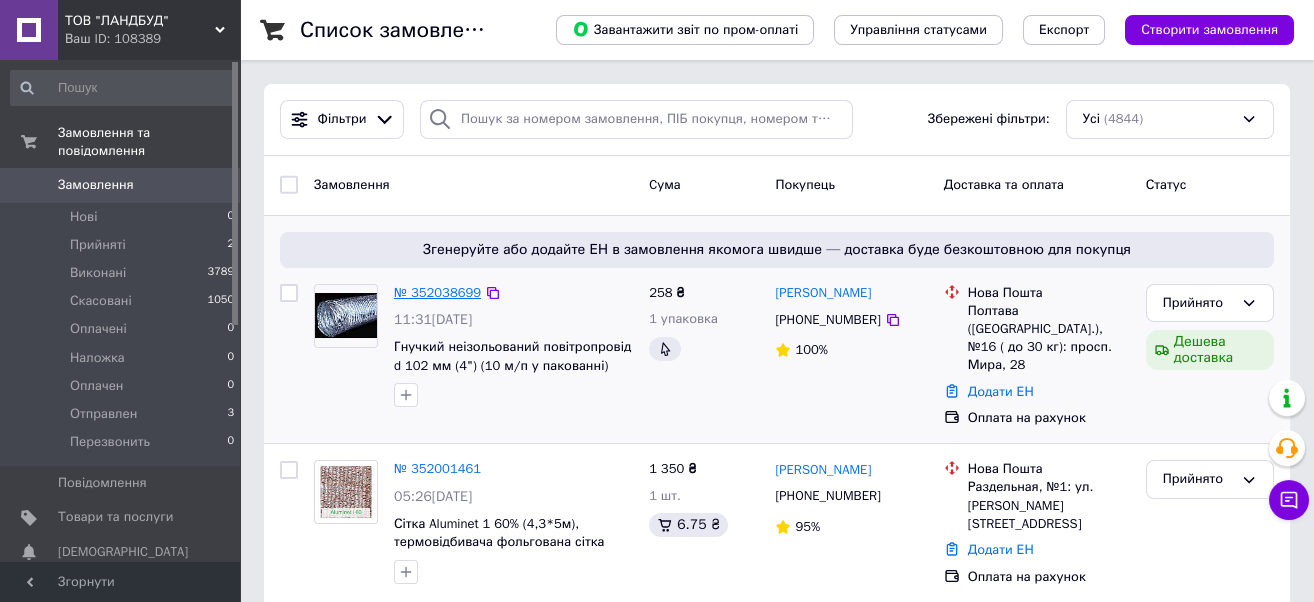 click on "№ 352038699" at bounding box center [437, 292] 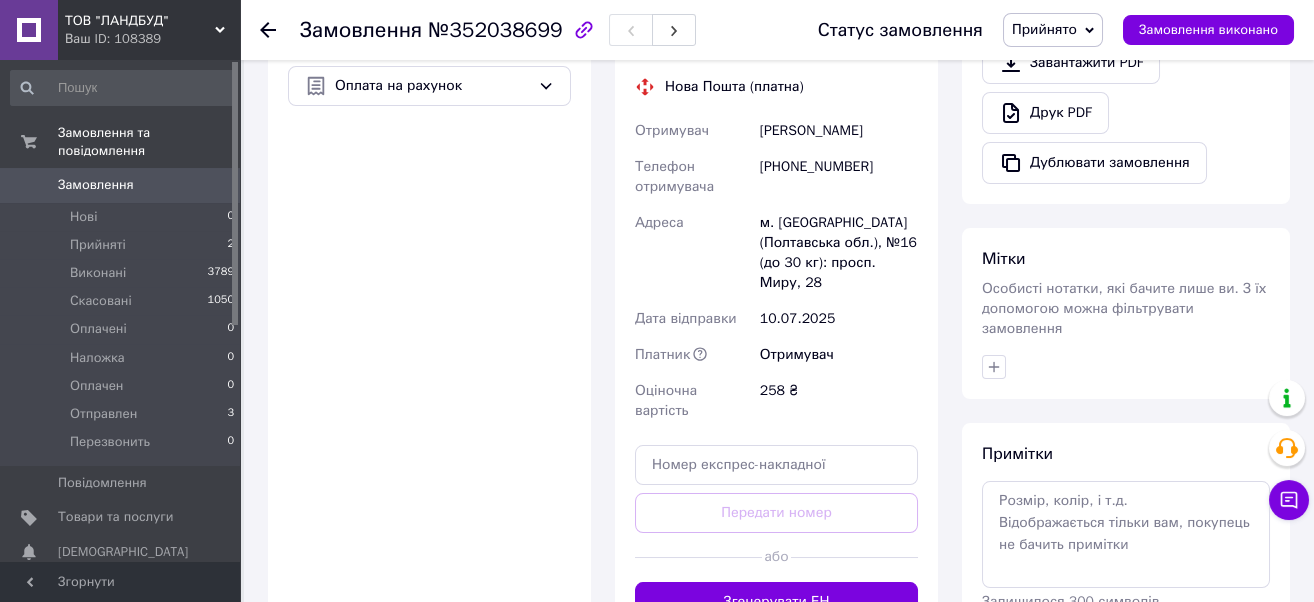 scroll, scrollTop: 778, scrollLeft: 0, axis: vertical 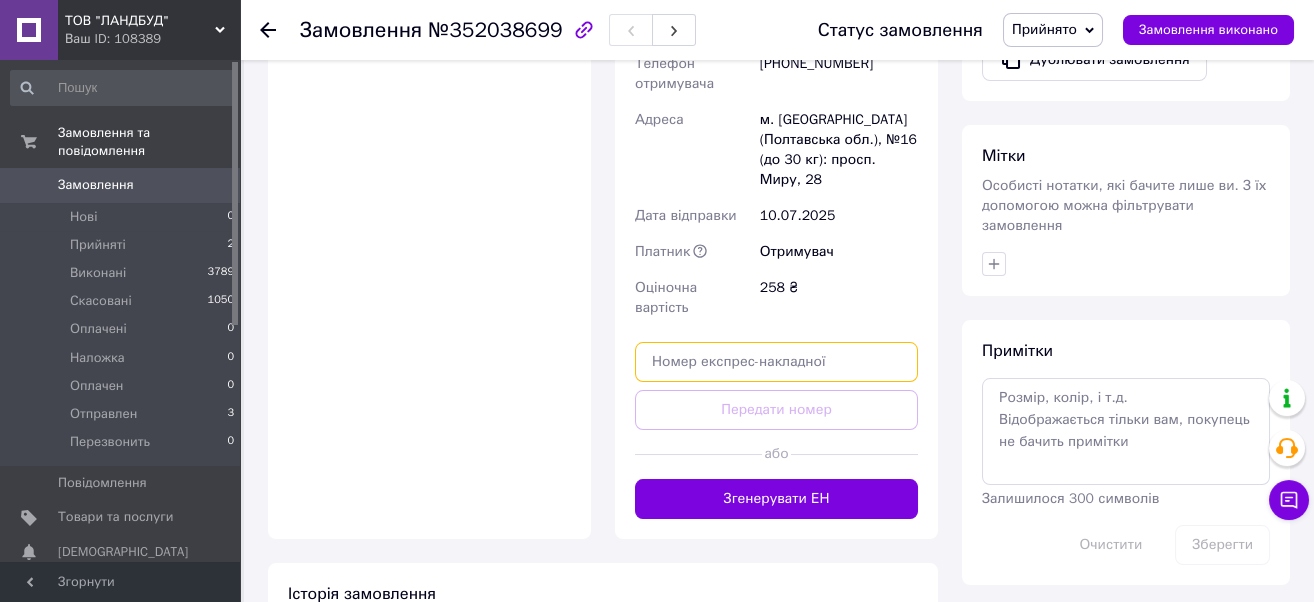 click at bounding box center (776, 362) 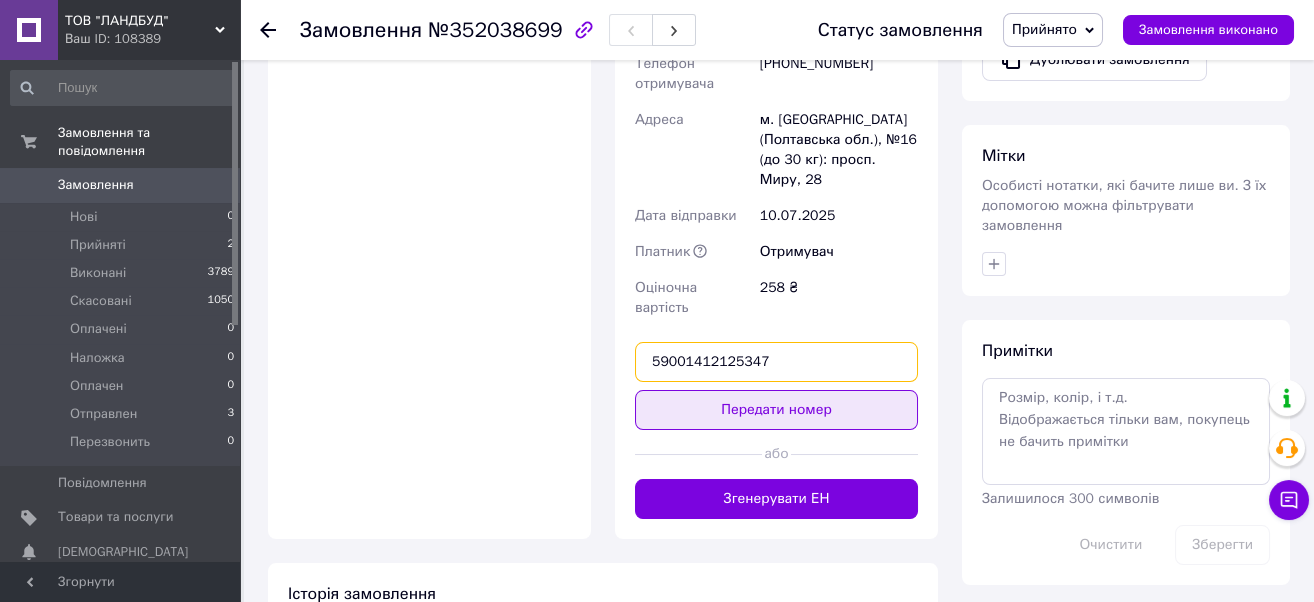 type on "59001412125347" 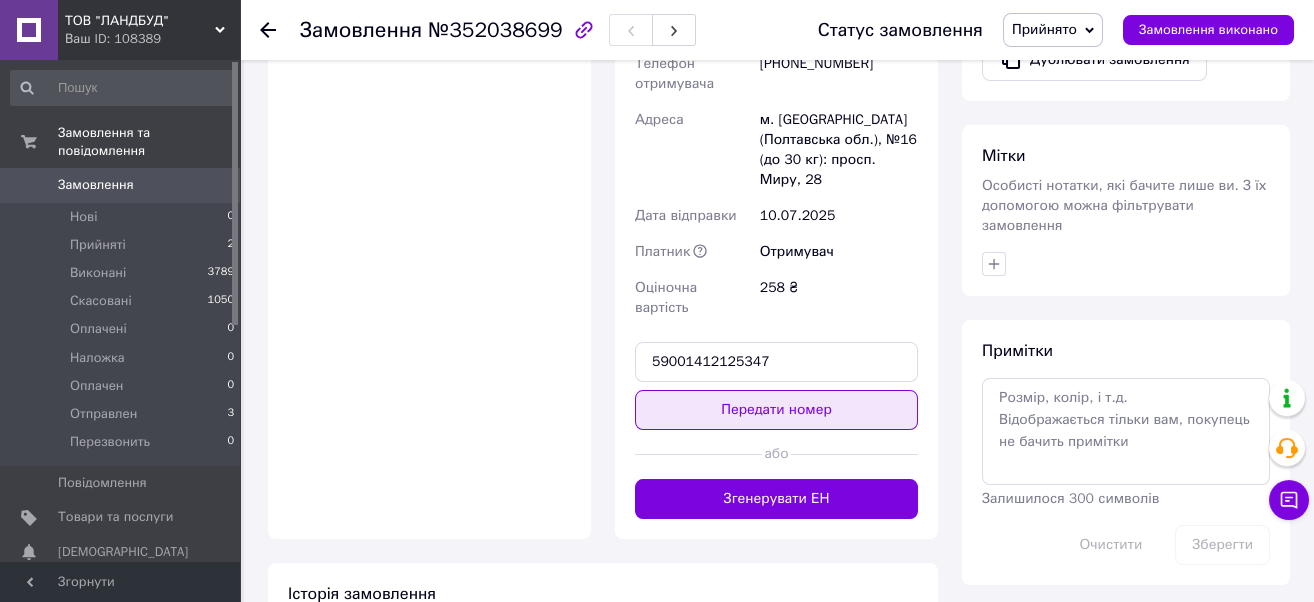 click on "Передати номер" at bounding box center [776, 410] 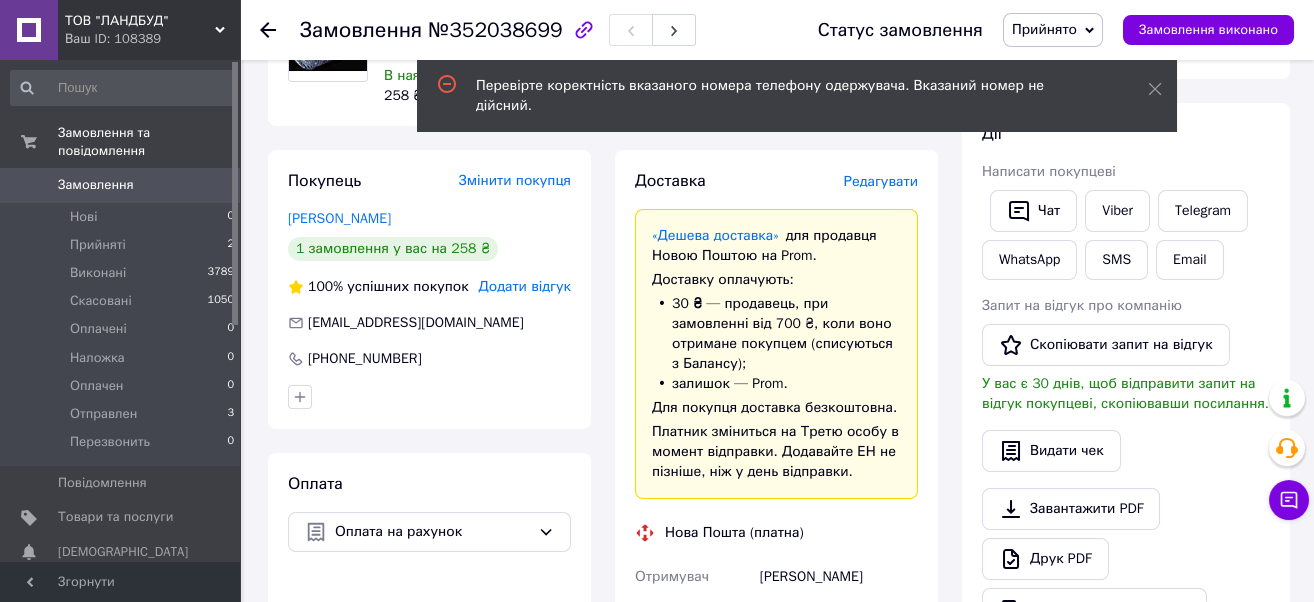 scroll, scrollTop: 111, scrollLeft: 0, axis: vertical 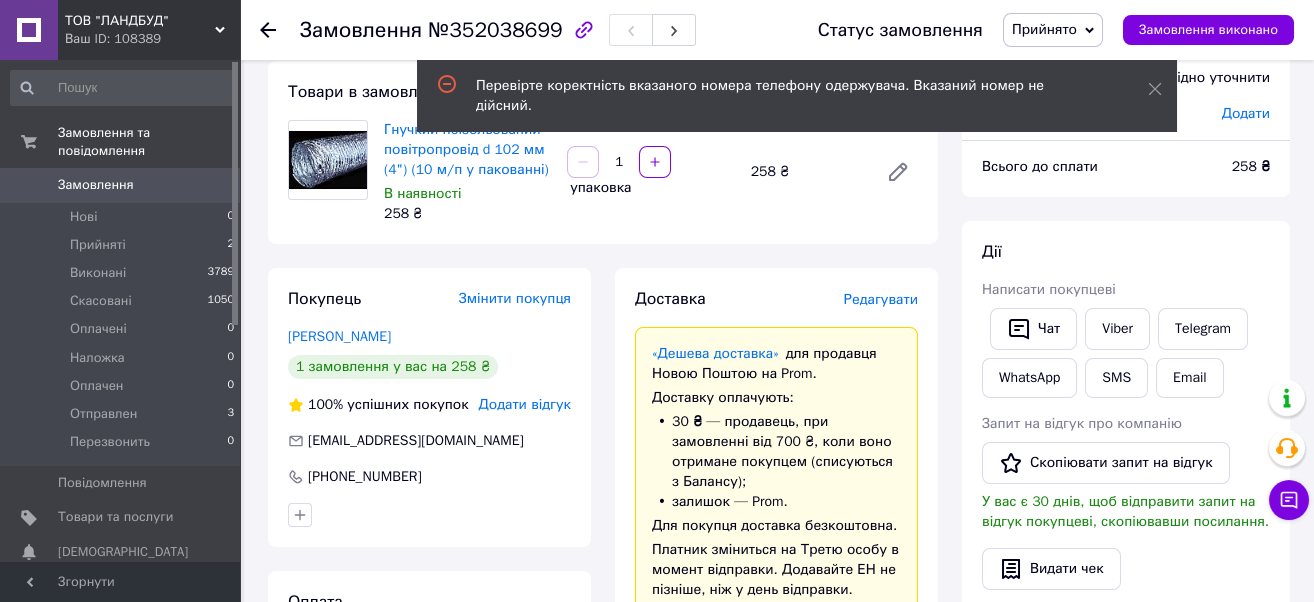 click 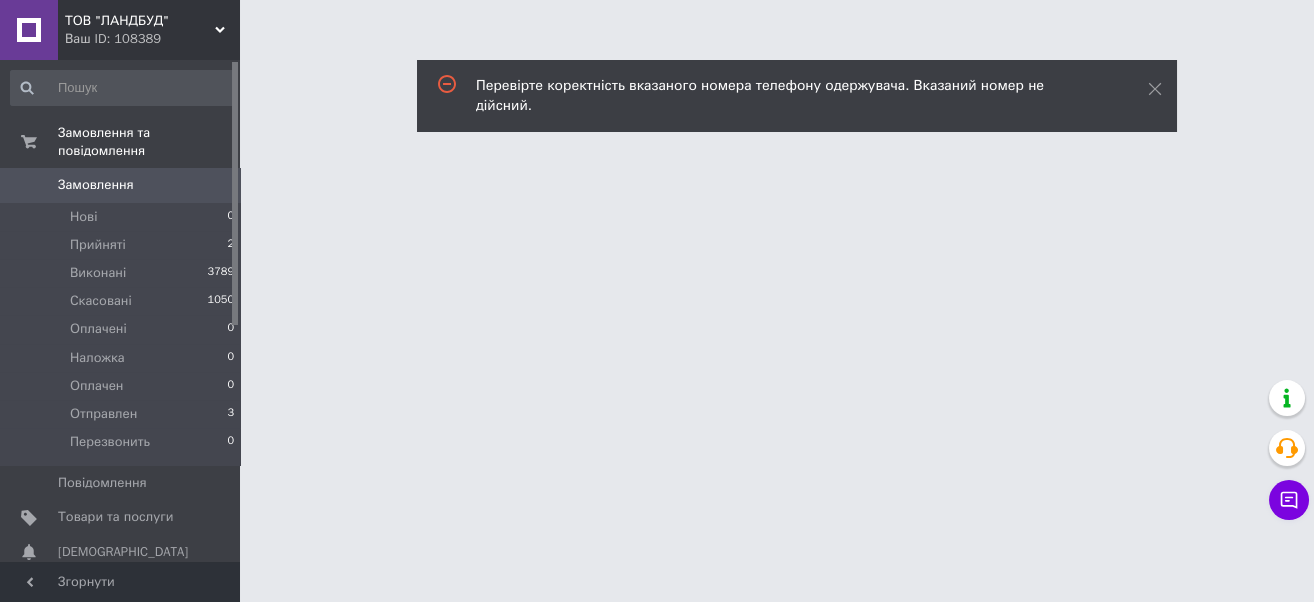 scroll, scrollTop: 0, scrollLeft: 0, axis: both 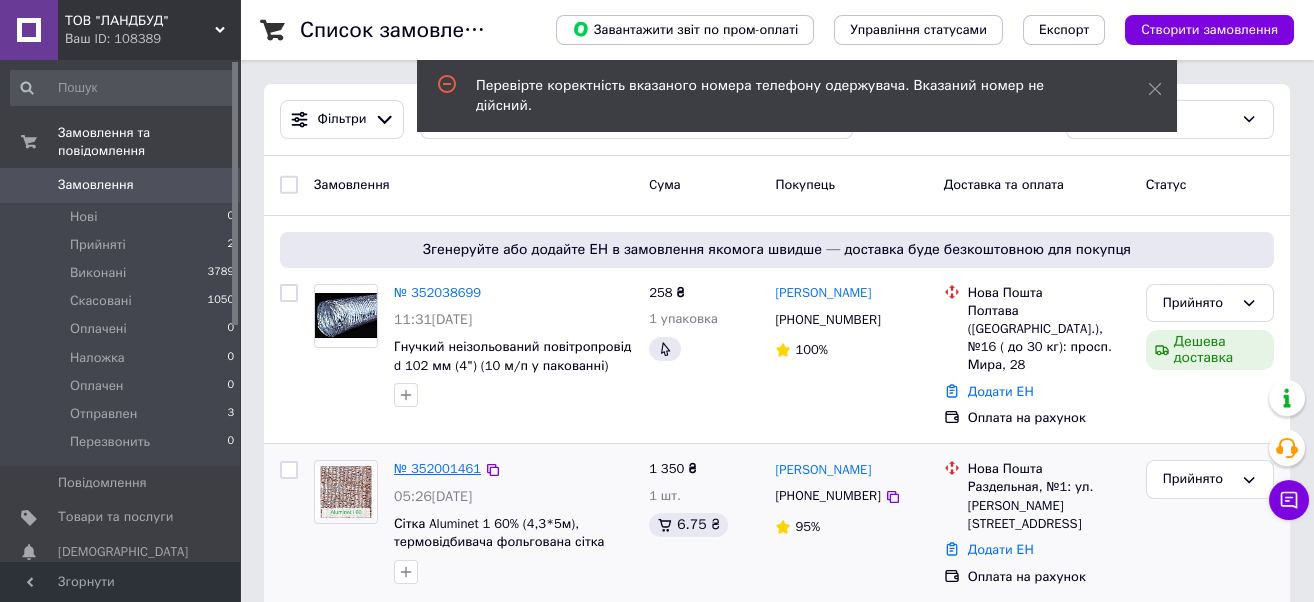 click on "№ 352001461" at bounding box center [437, 468] 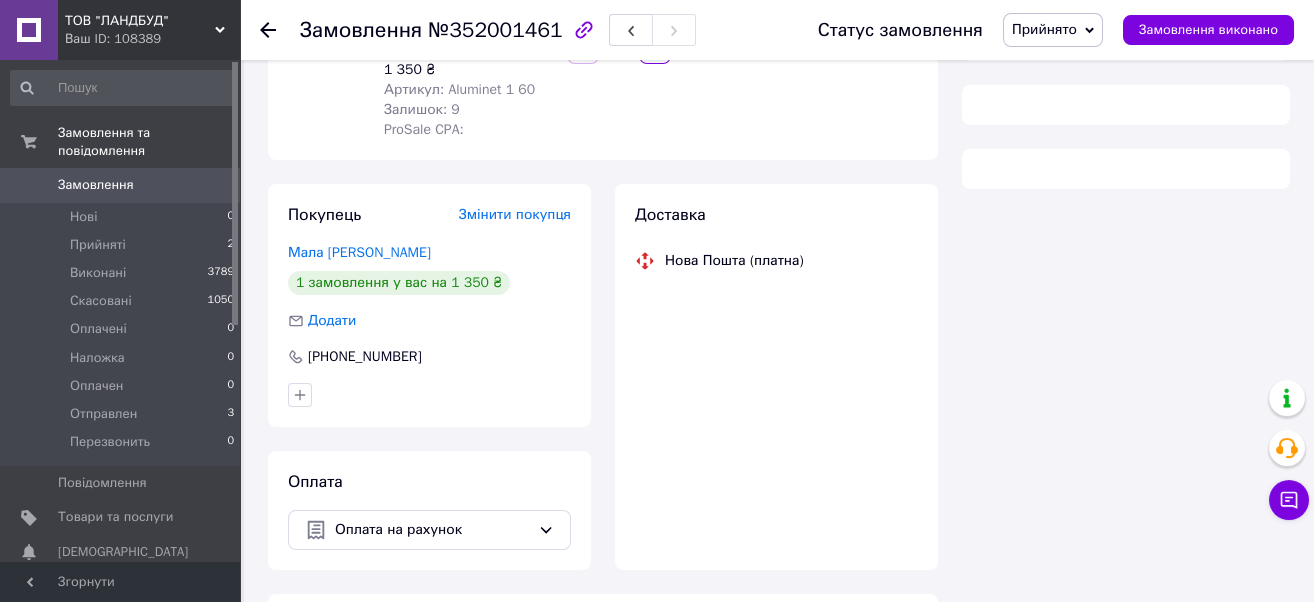 scroll, scrollTop: 309, scrollLeft: 0, axis: vertical 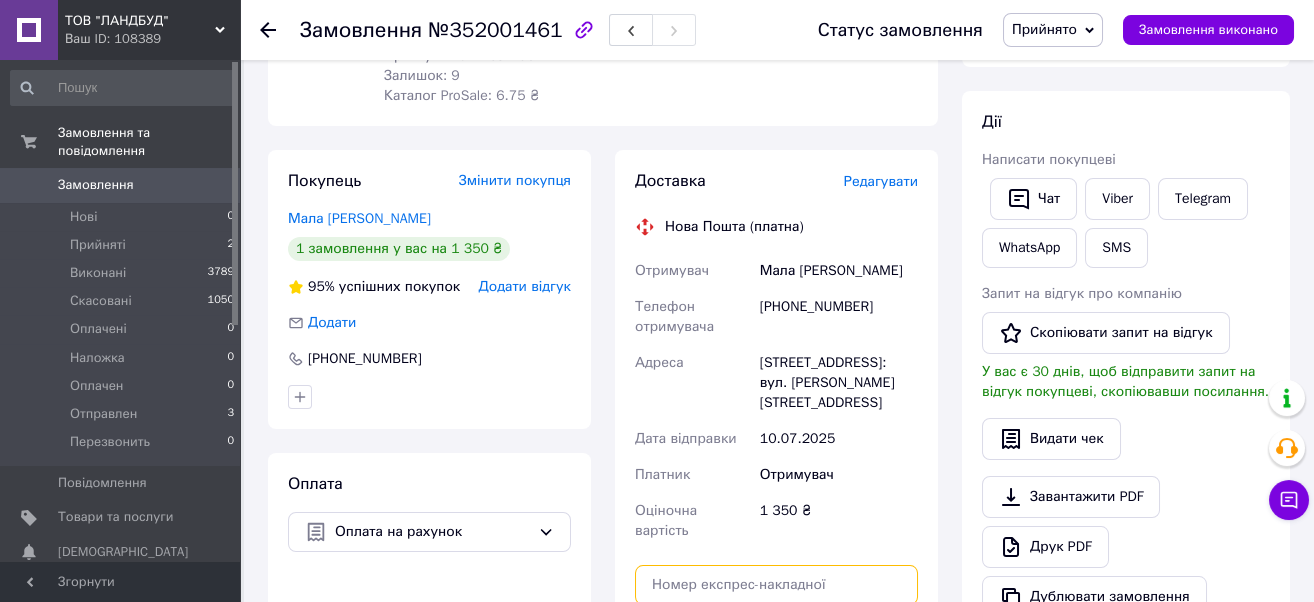 click at bounding box center [776, 585] 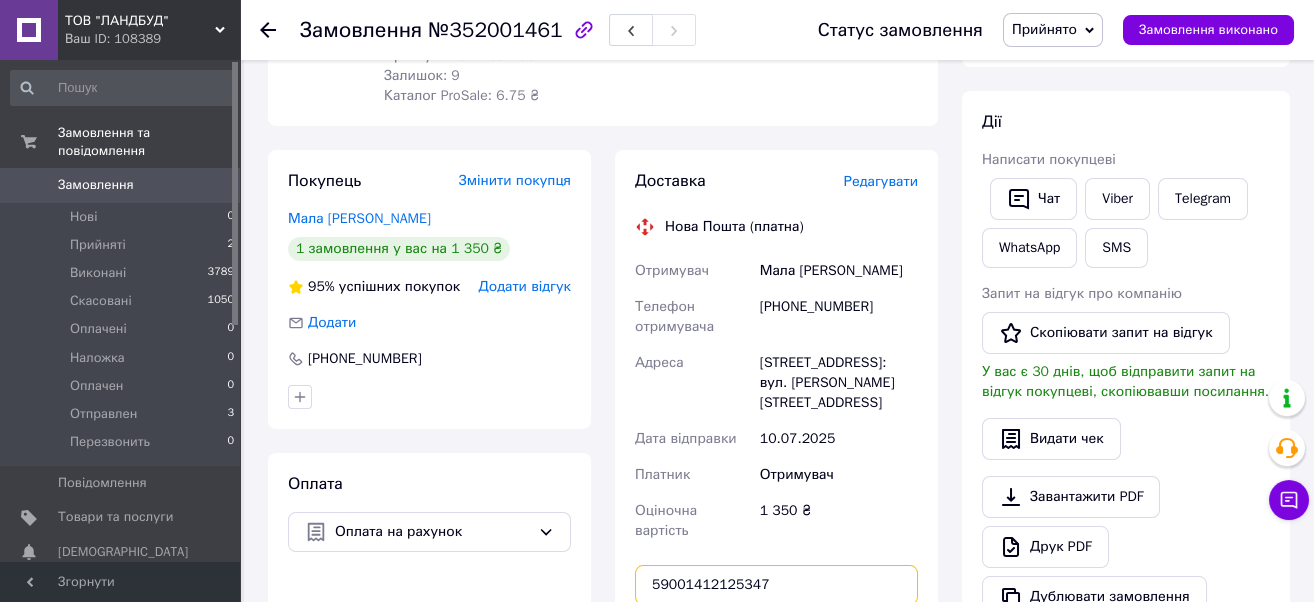 scroll, scrollTop: 420, scrollLeft: 0, axis: vertical 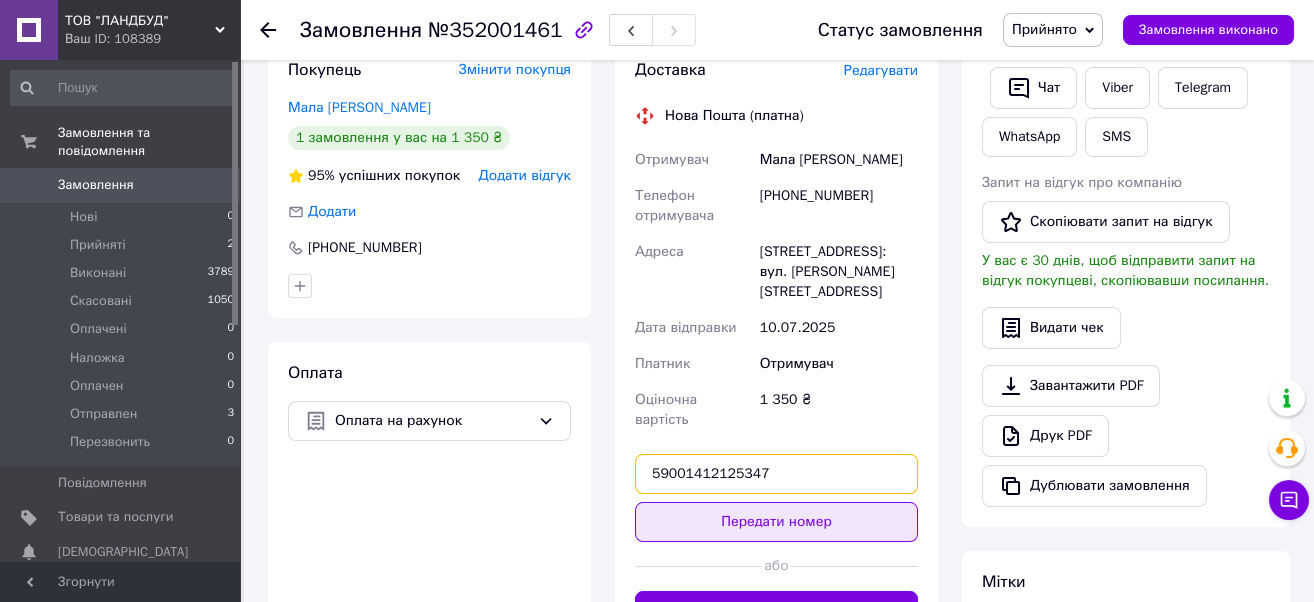 type on "59001412125347" 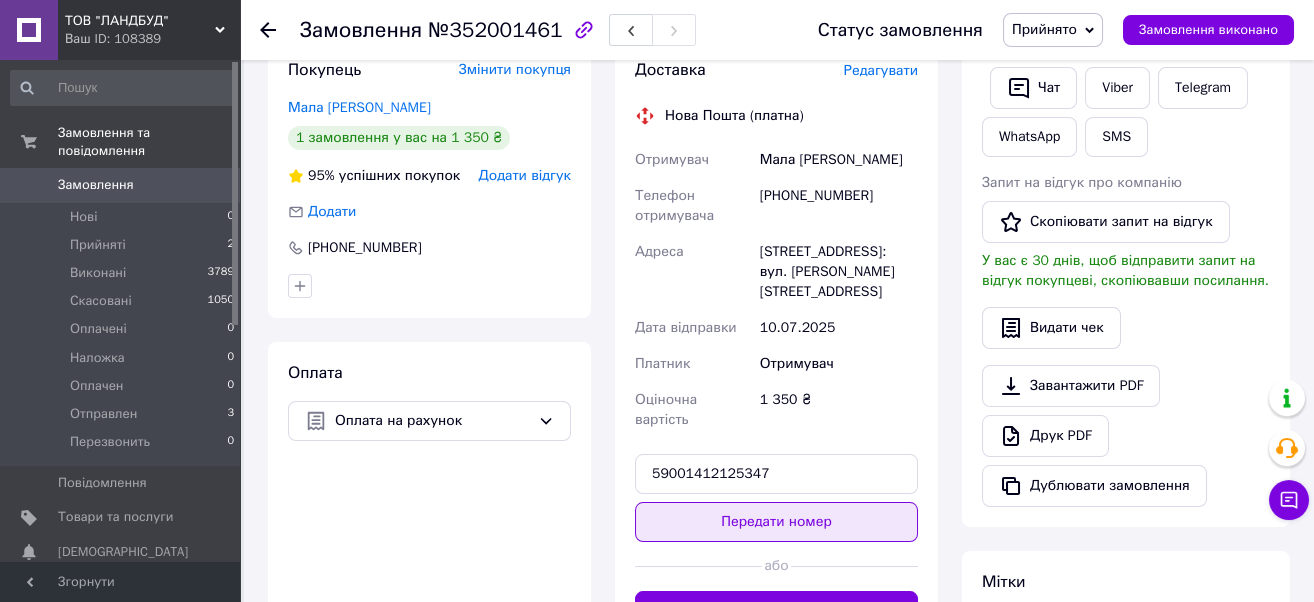 click on "Передати номер" at bounding box center [776, 522] 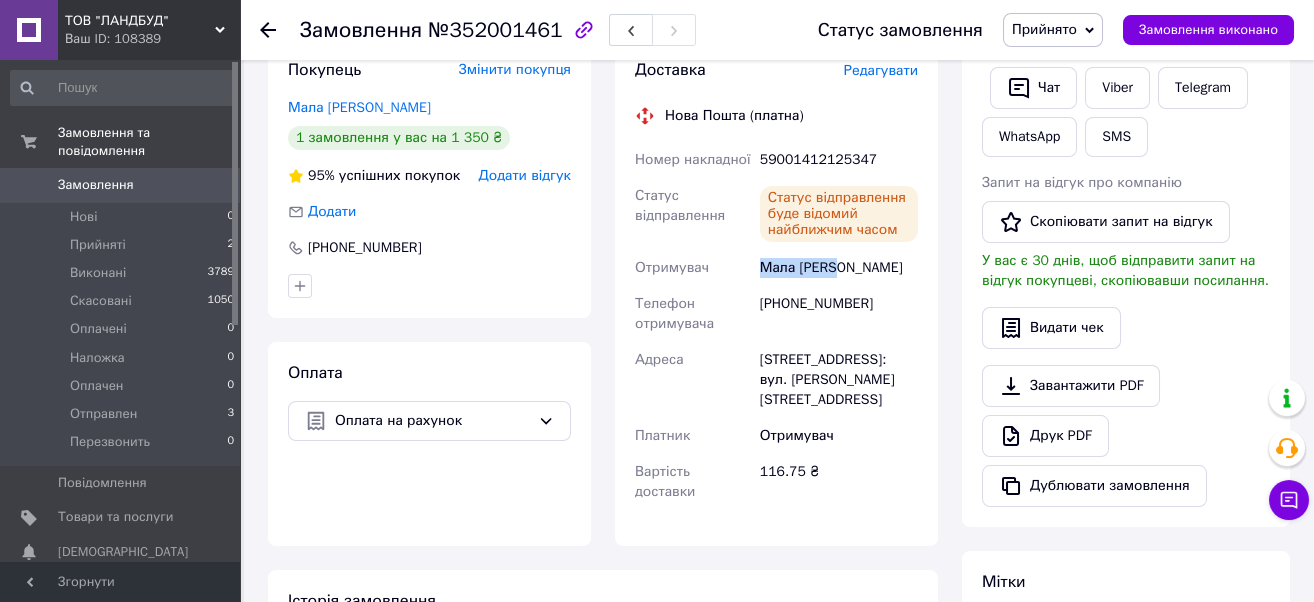 drag, startPoint x: 759, startPoint y: 250, endPoint x: 861, endPoint y: 248, distance: 102.01961 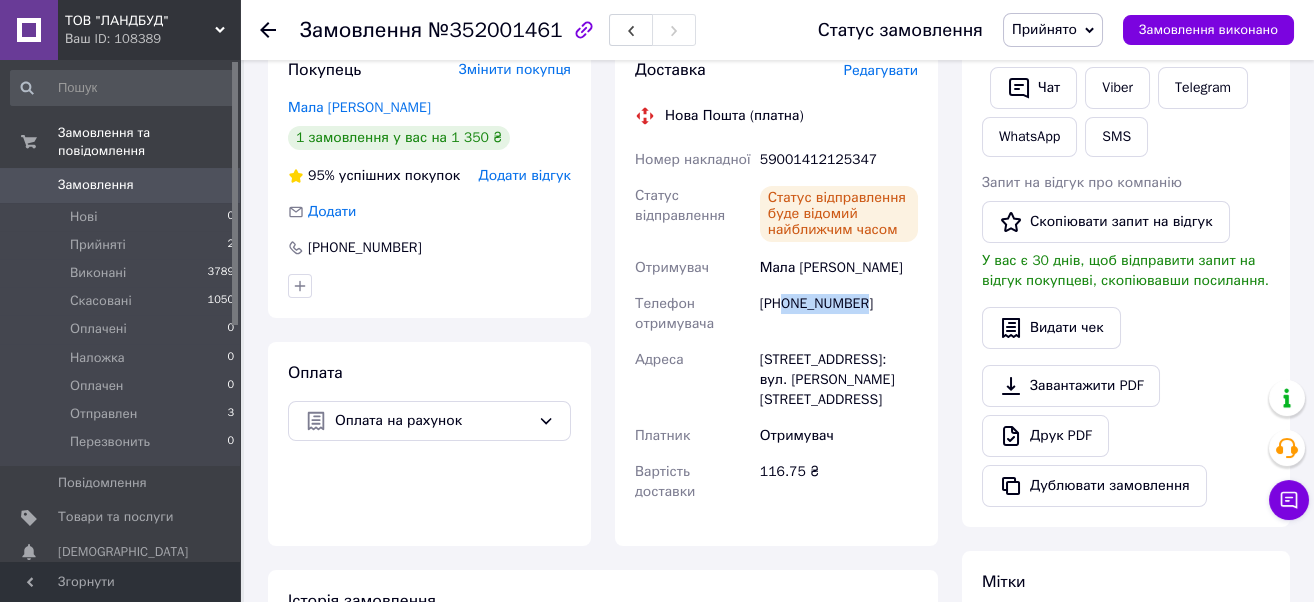 drag, startPoint x: 862, startPoint y: 284, endPoint x: 783, endPoint y: 288, distance: 79.101204 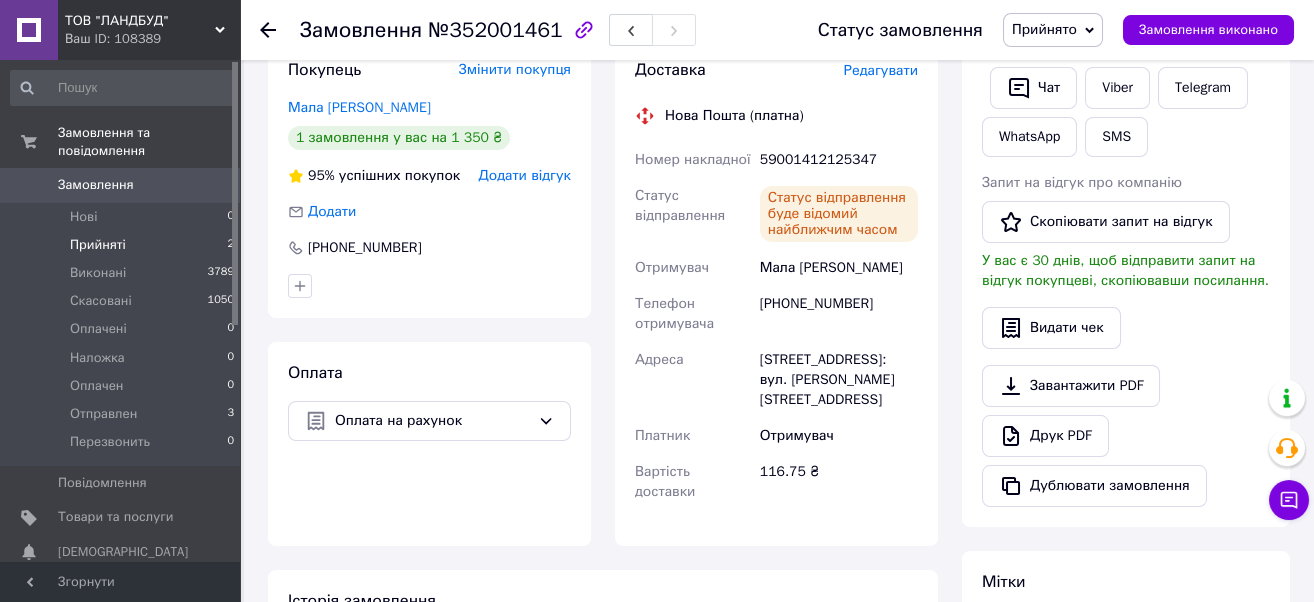 click on "Прийняті 2" at bounding box center [123, 245] 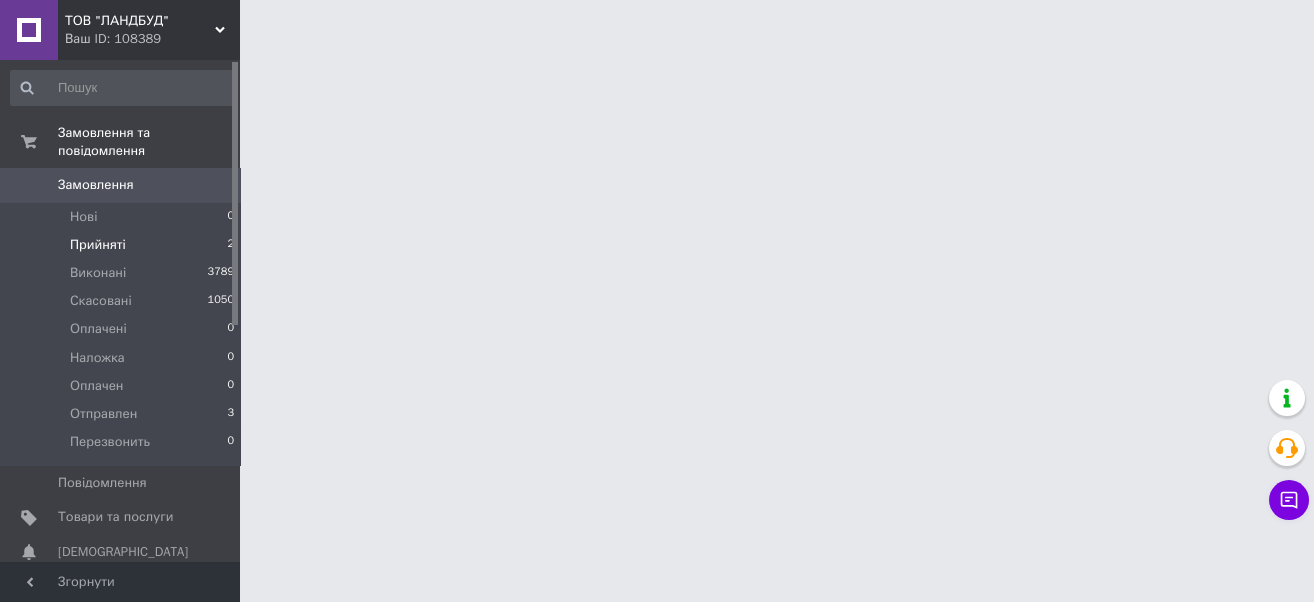 scroll, scrollTop: 0, scrollLeft: 0, axis: both 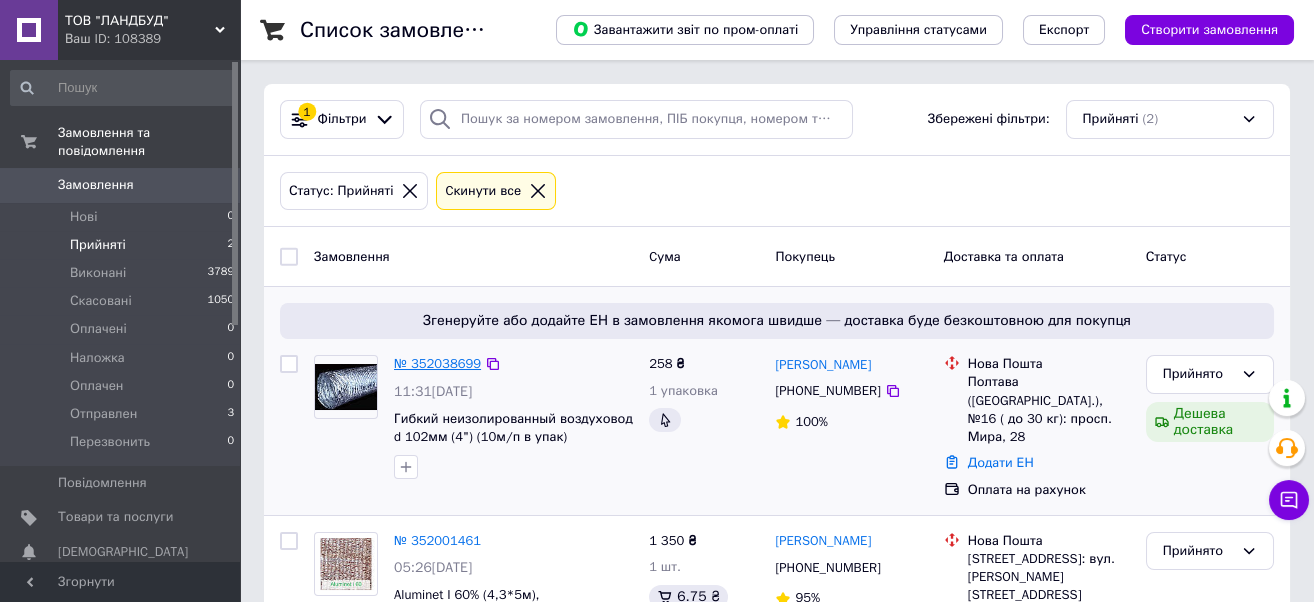 click on "№ 352038699" at bounding box center (437, 363) 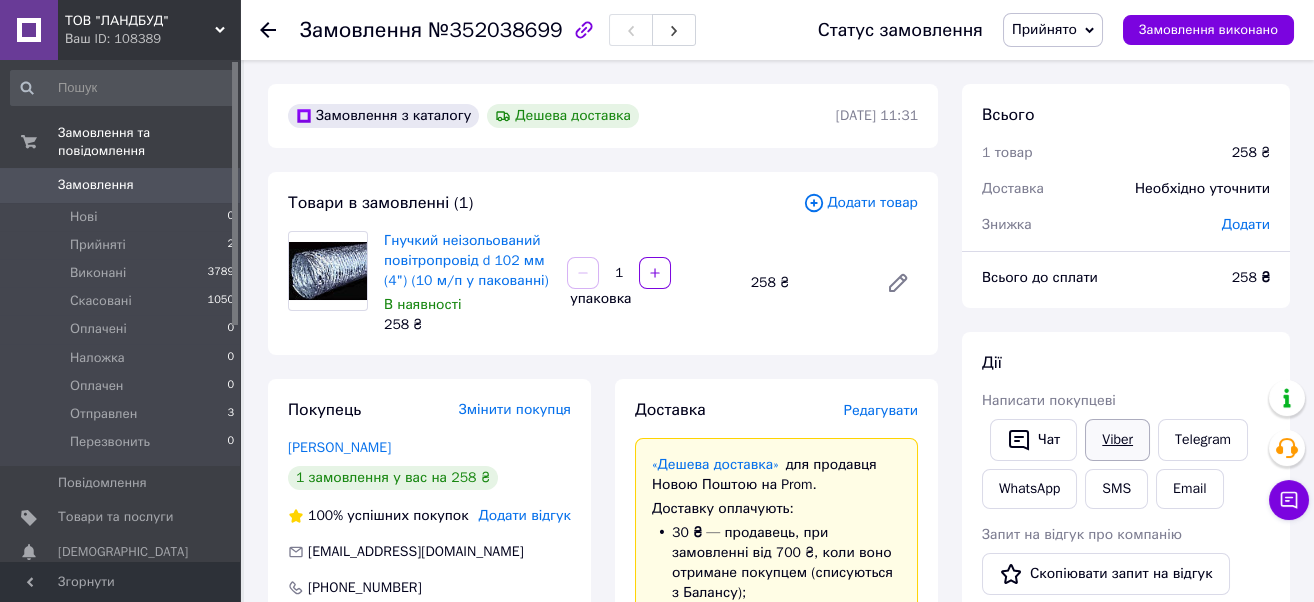 click on "Viber" at bounding box center (1117, 440) 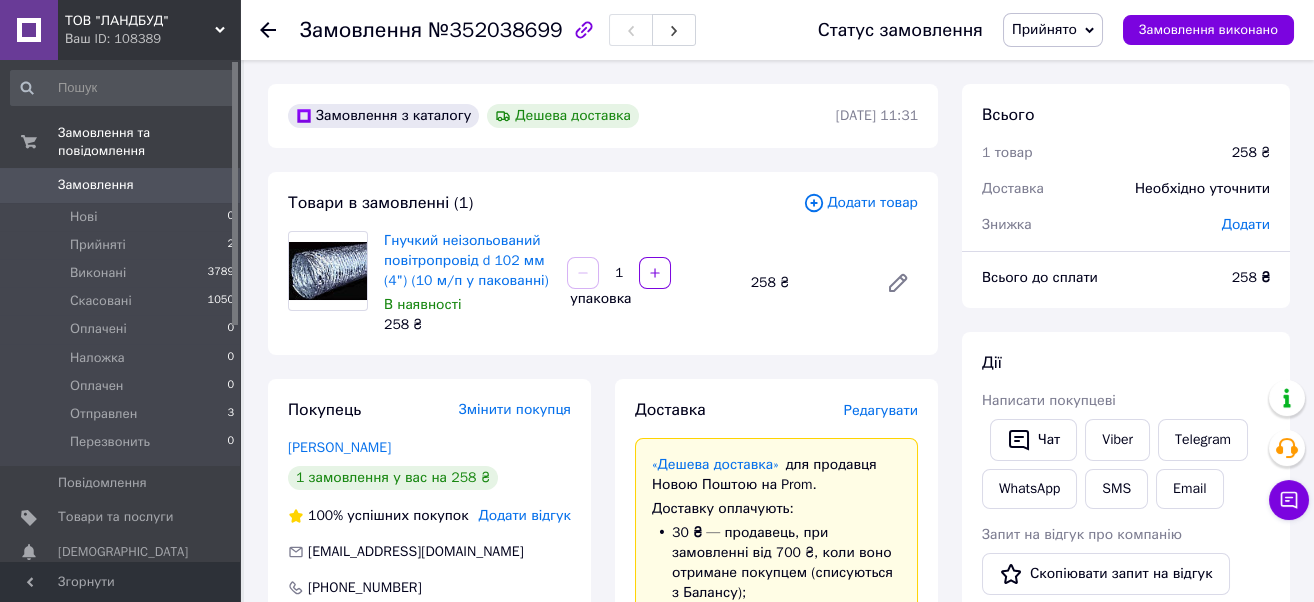 click on "Замовлення з каталогу Дешева доставка 10.07.2025 | 11:31 Товари в замовленні (1) Додати товар Гнучкий неізольований повітропровід d 102 мм (4") (10 м/п у пакованні) В наявності 258 ₴ 1   упаковка 258 ₴ Покупець Змінити покупця Ренкевич Максим 1 замовлення у вас на 258 ₴ 100%   успішних покупок Додати відгук renkevichmaxim@gmail.com +380959119511 Оплата Оплата на рахунок Доставка Редагувати «Дешева доставка»   для продавця Новою Поштою на Prom. Доставку оплачують: 30 ₴   — продавець , при замовленні від 700 ₴, коли воно отримане покупцем (списуються з Балансу); залишок — Prom. Нова Пошта (платна)   258 <" at bounding box center (603, 796) 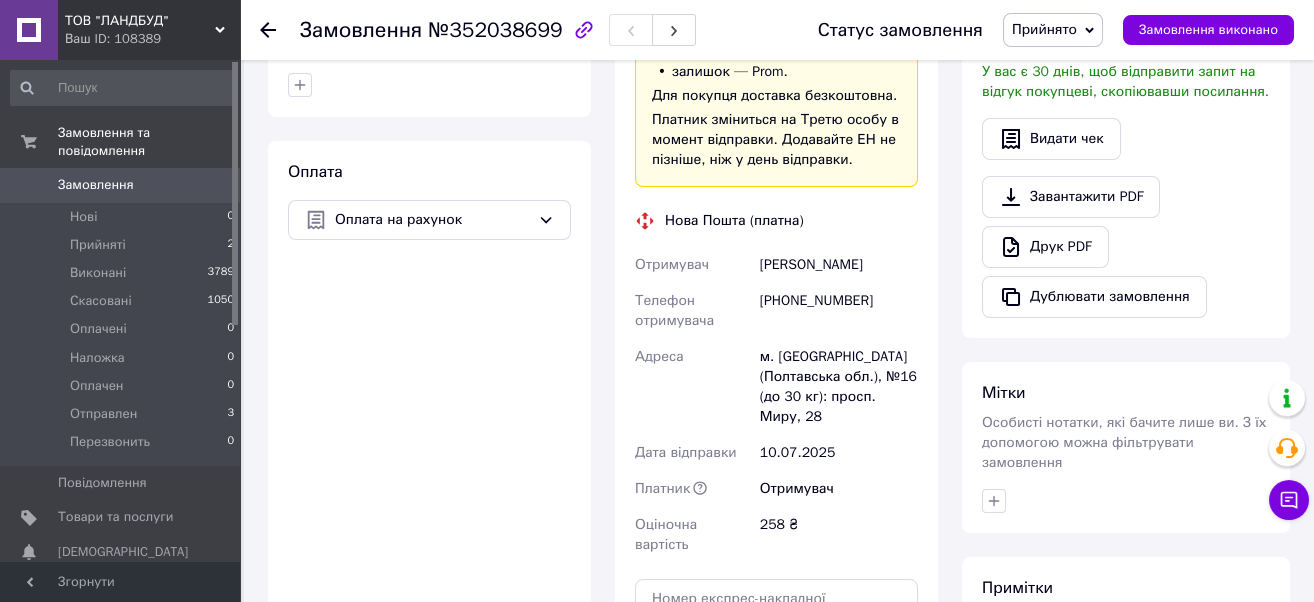scroll, scrollTop: 555, scrollLeft: 0, axis: vertical 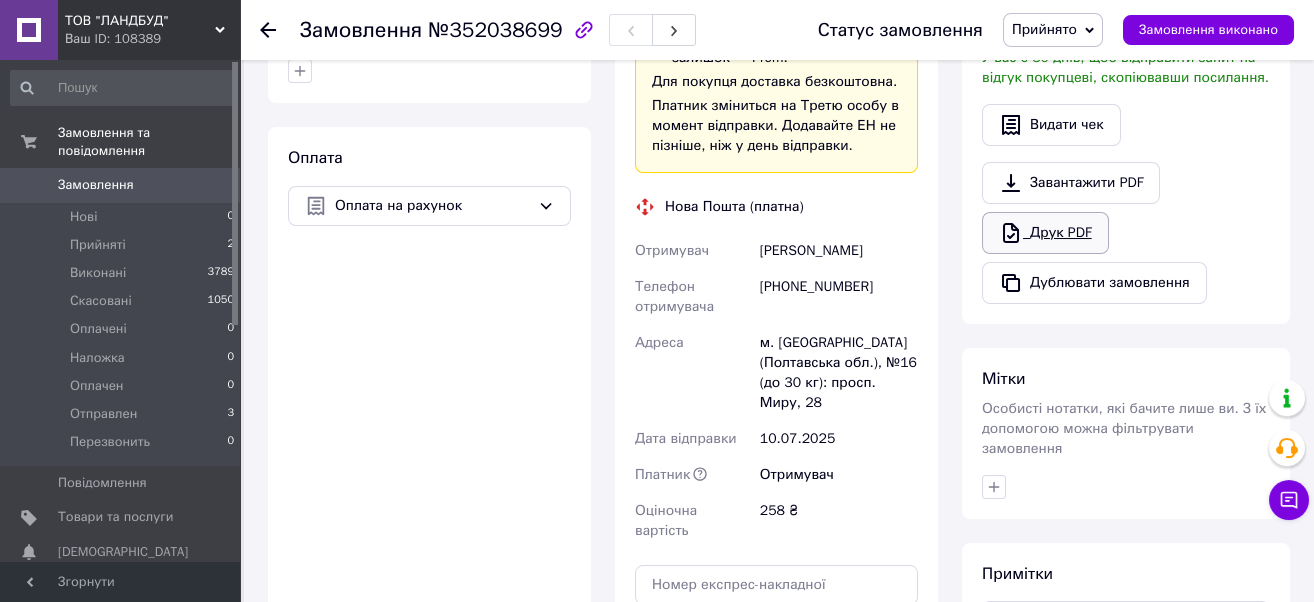 click on "Друк PDF" at bounding box center [1045, 233] 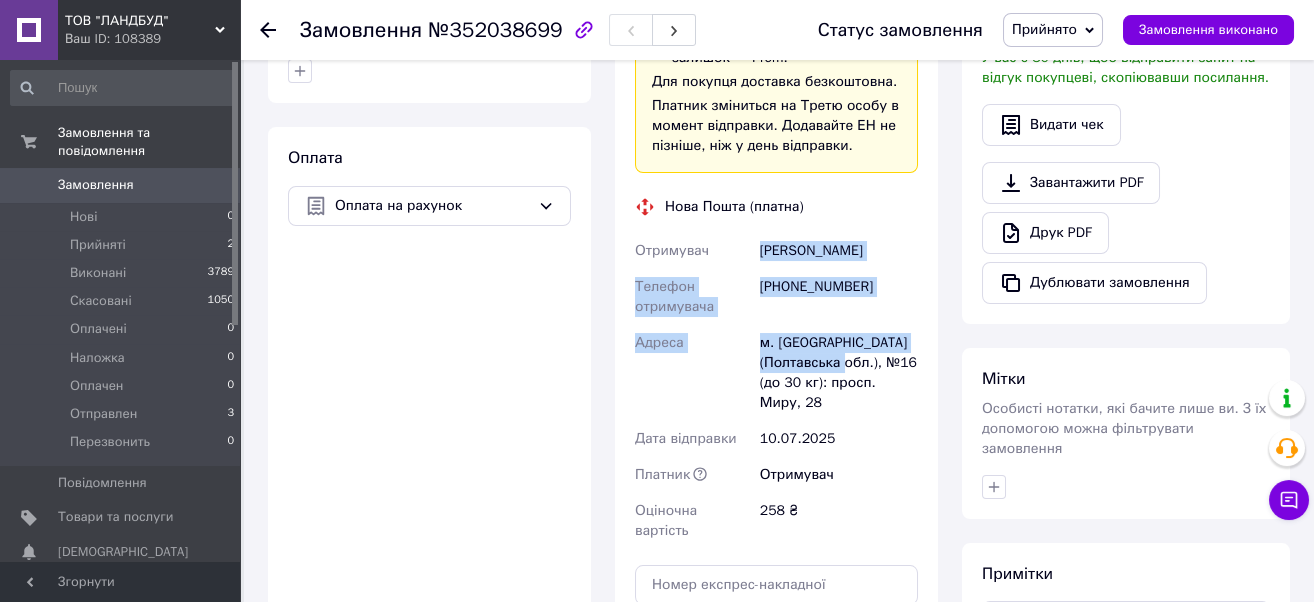 drag, startPoint x: 758, startPoint y: 246, endPoint x: 827, endPoint y: 356, distance: 129.84991 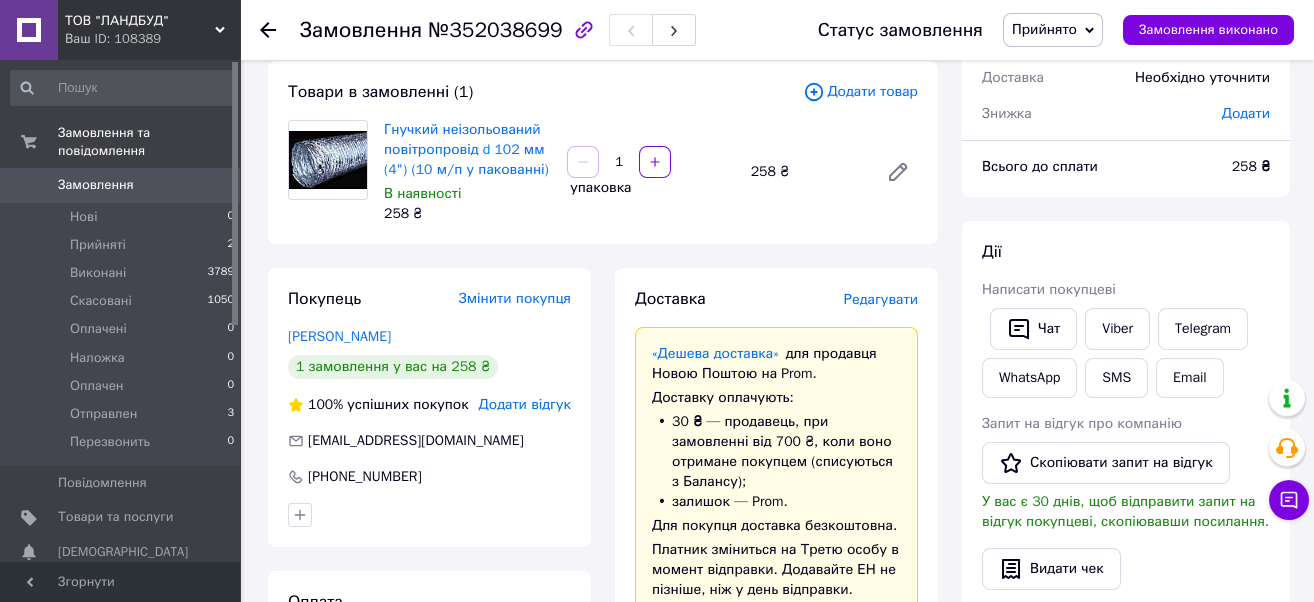 scroll, scrollTop: 0, scrollLeft: 0, axis: both 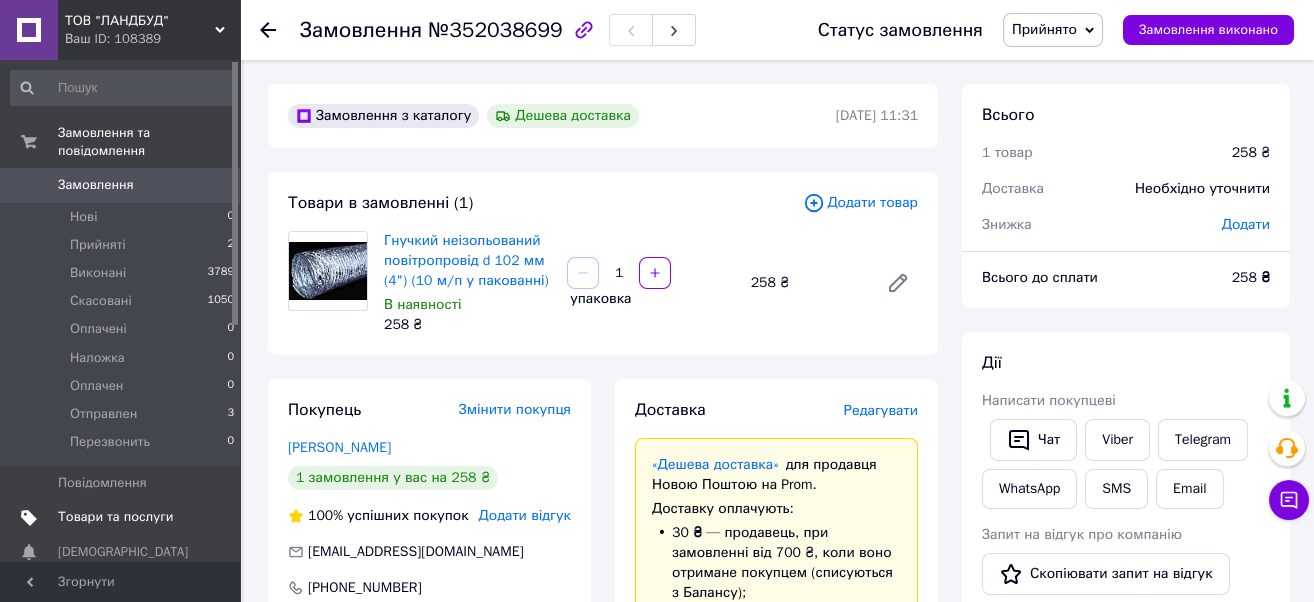 click on "Товари та послуги" at bounding box center [115, 517] 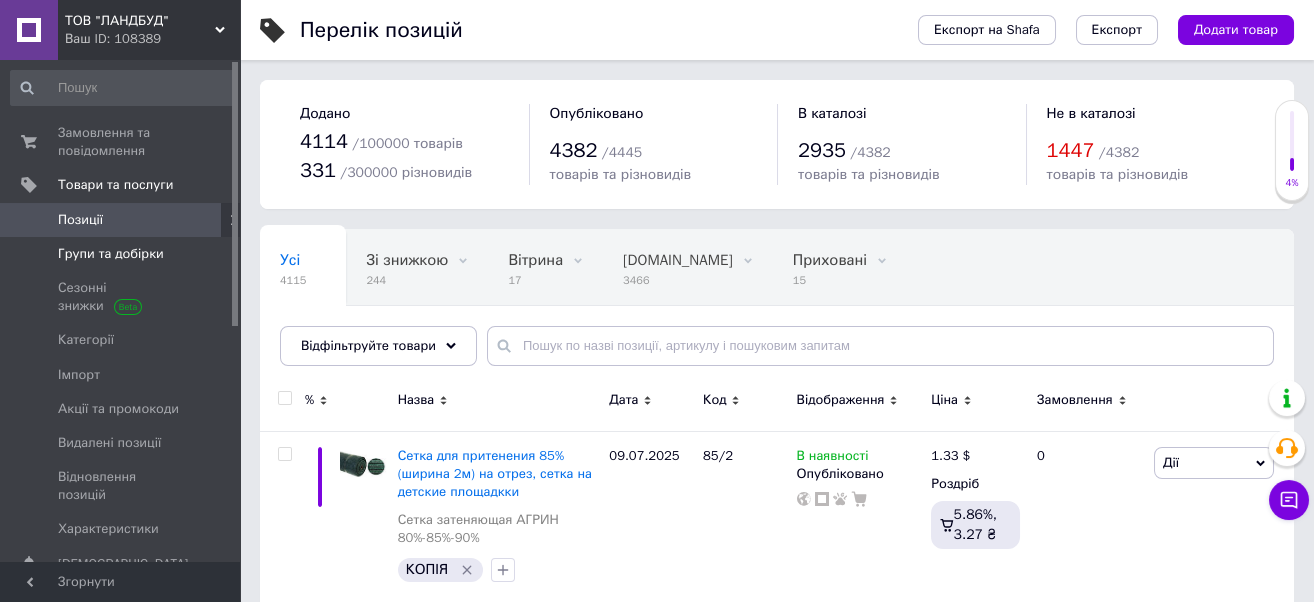 click on "Групи та добірки" at bounding box center [111, 254] 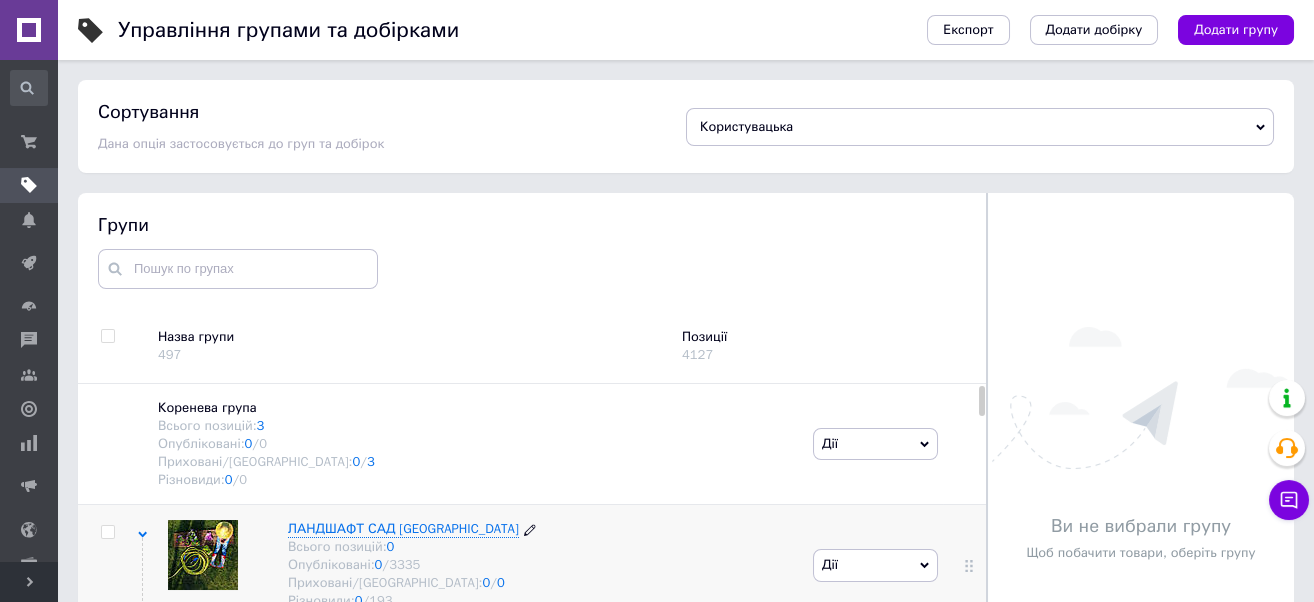 scroll, scrollTop: 102, scrollLeft: 0, axis: vertical 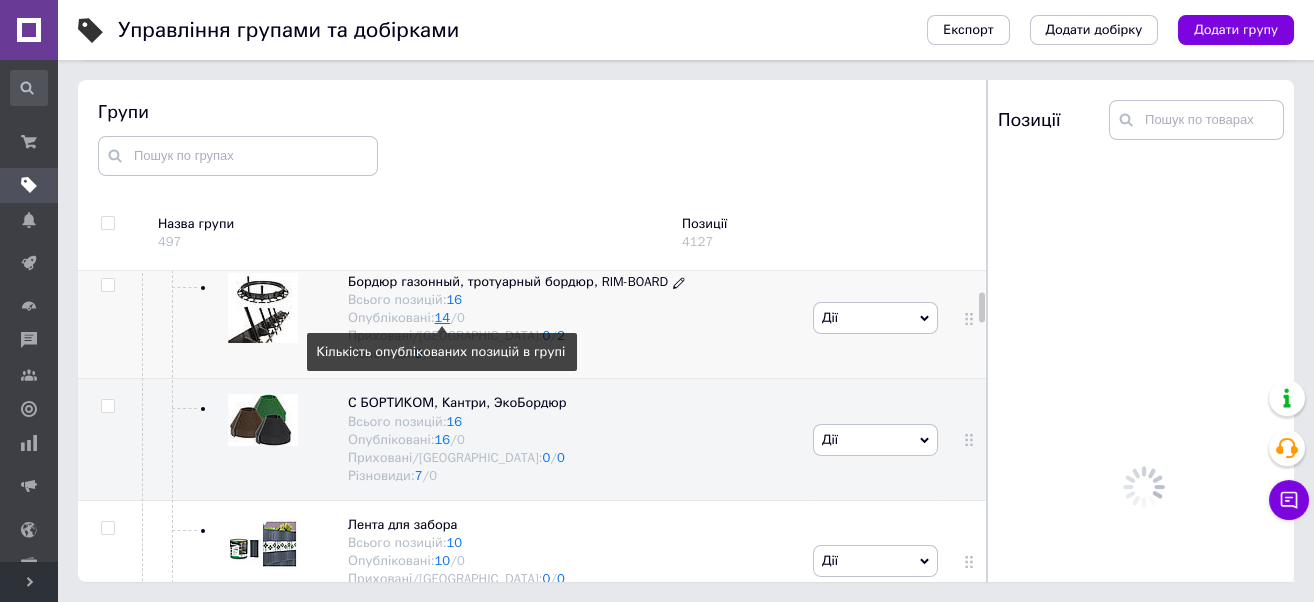 click on "14" at bounding box center [443, 317] 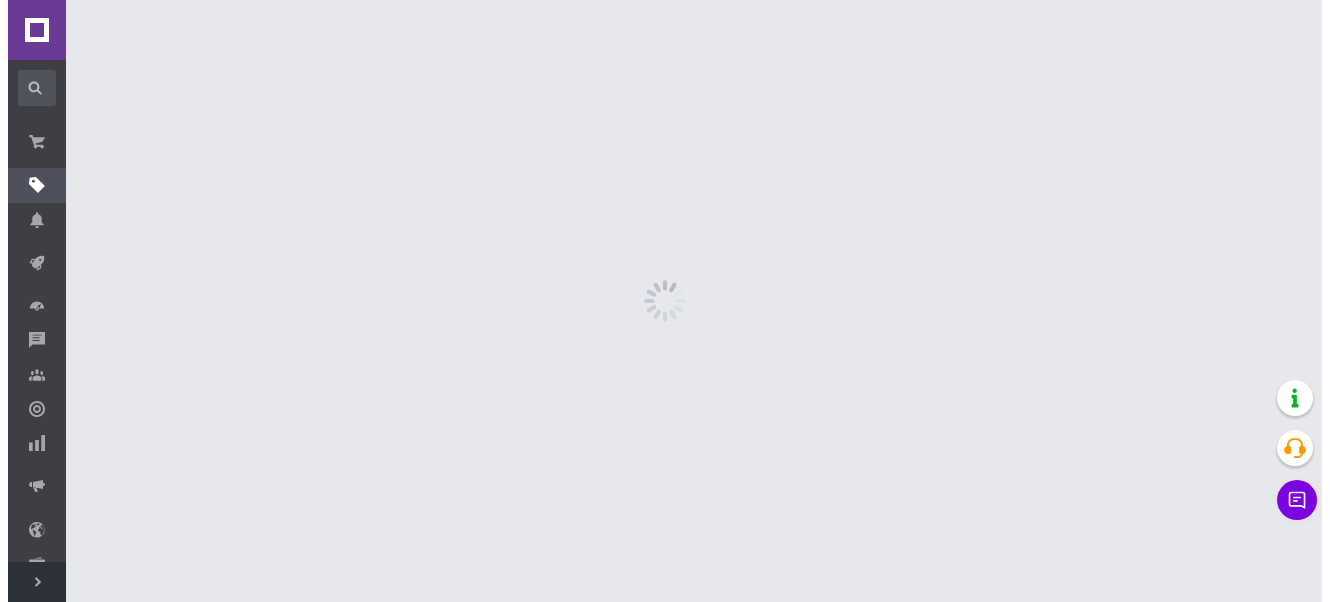 scroll, scrollTop: 0, scrollLeft: 0, axis: both 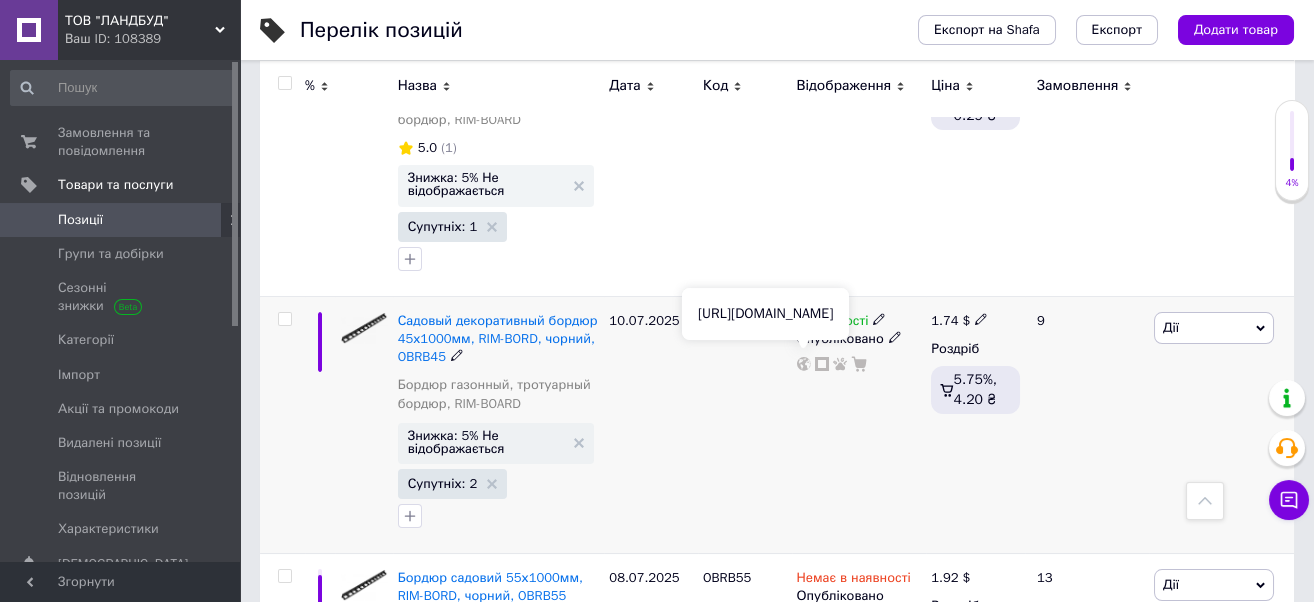 click 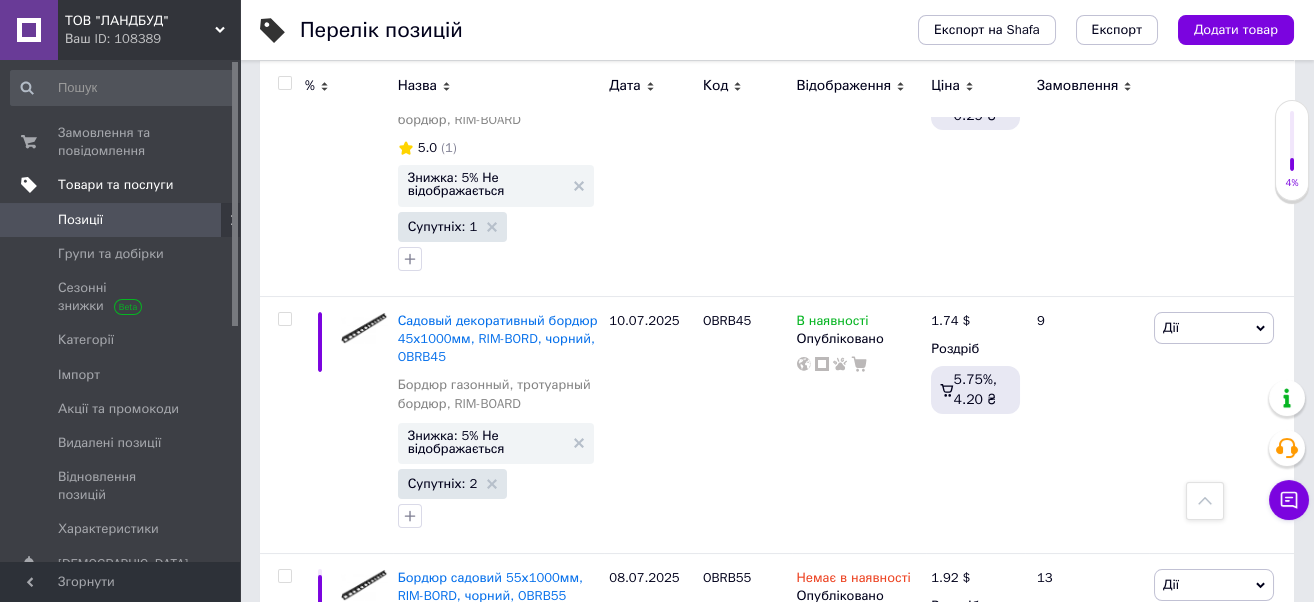 click on "Товари та послуги" at bounding box center (115, 185) 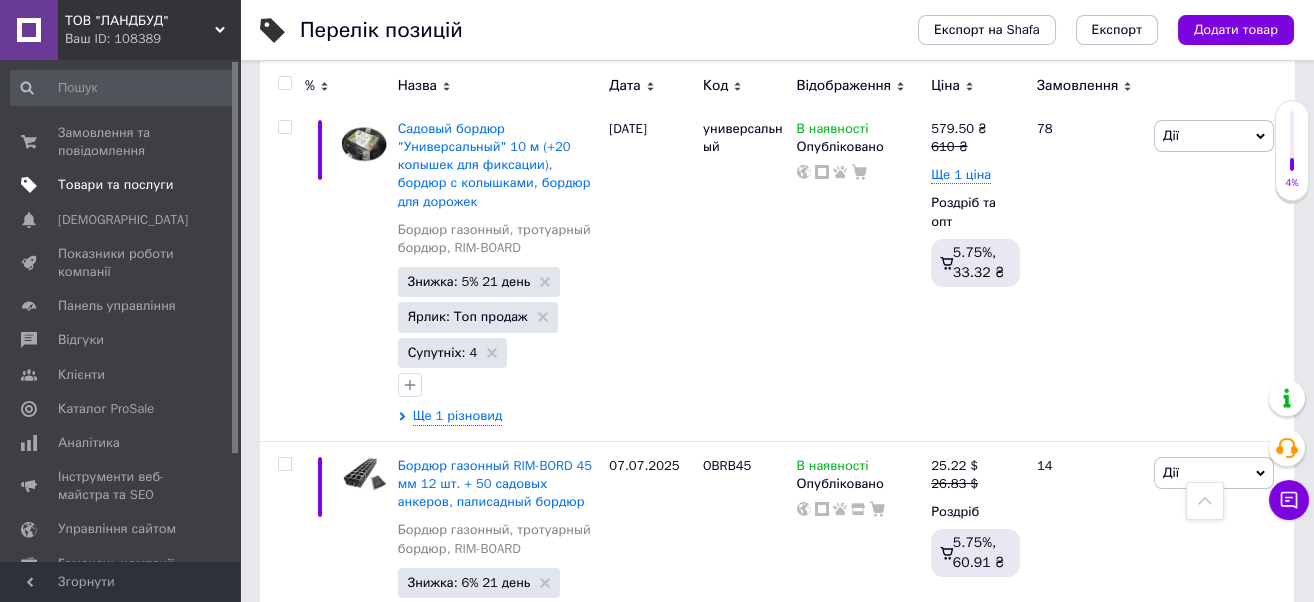 scroll, scrollTop: 111, scrollLeft: 0, axis: vertical 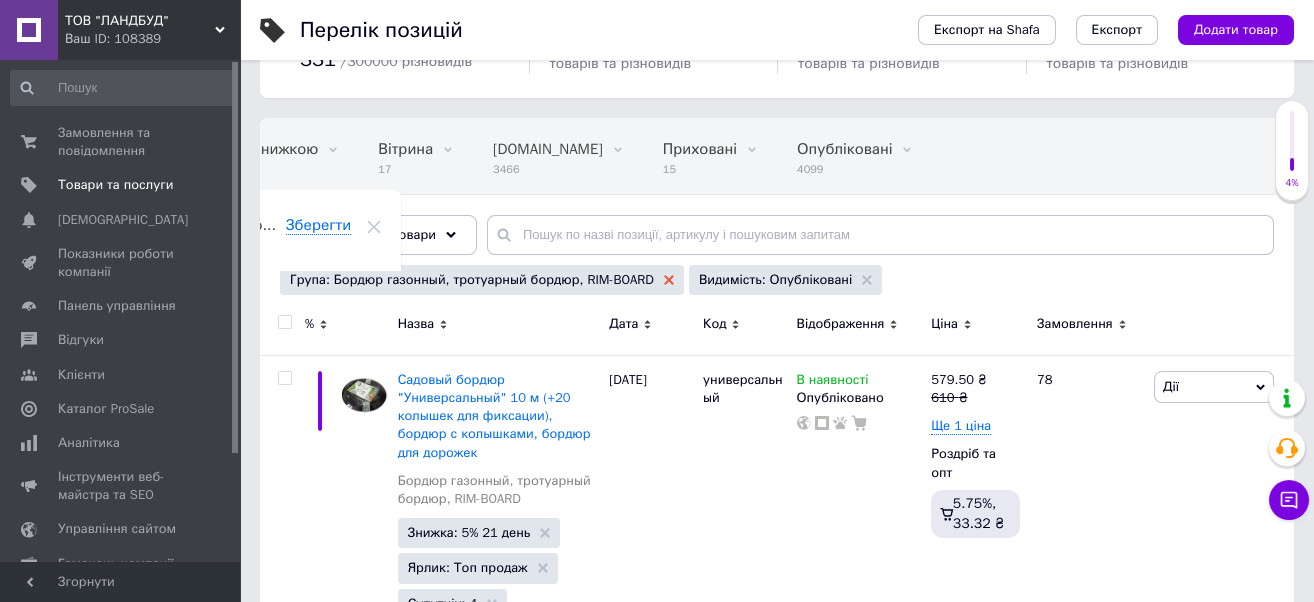 click 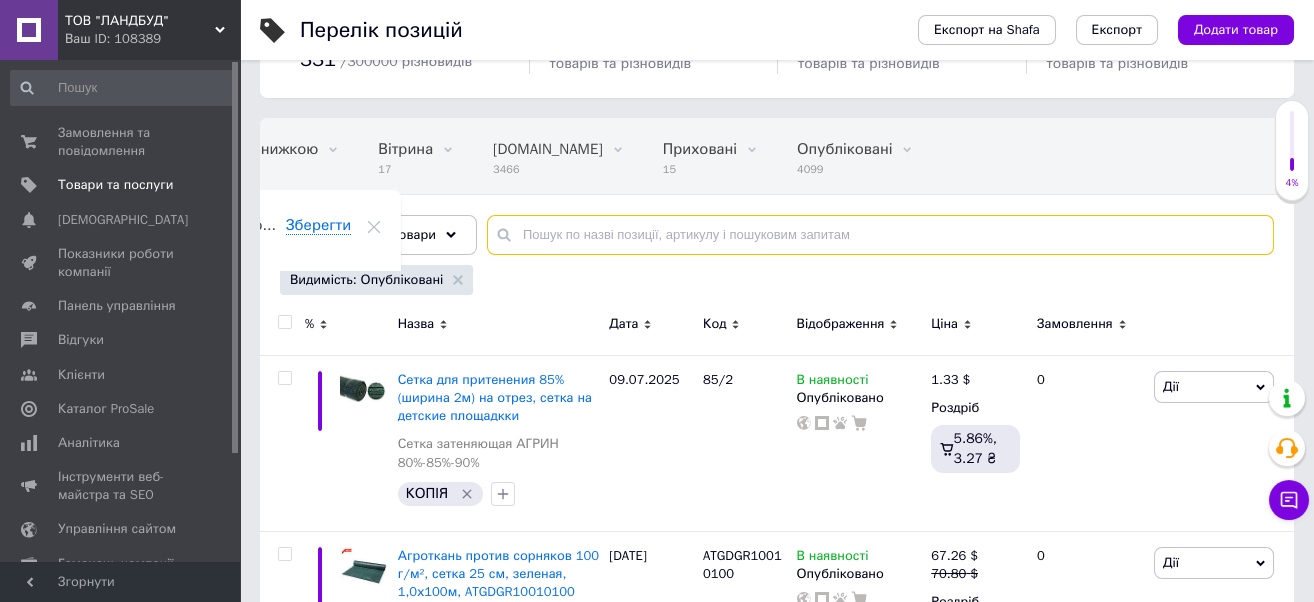 click at bounding box center [880, 235] 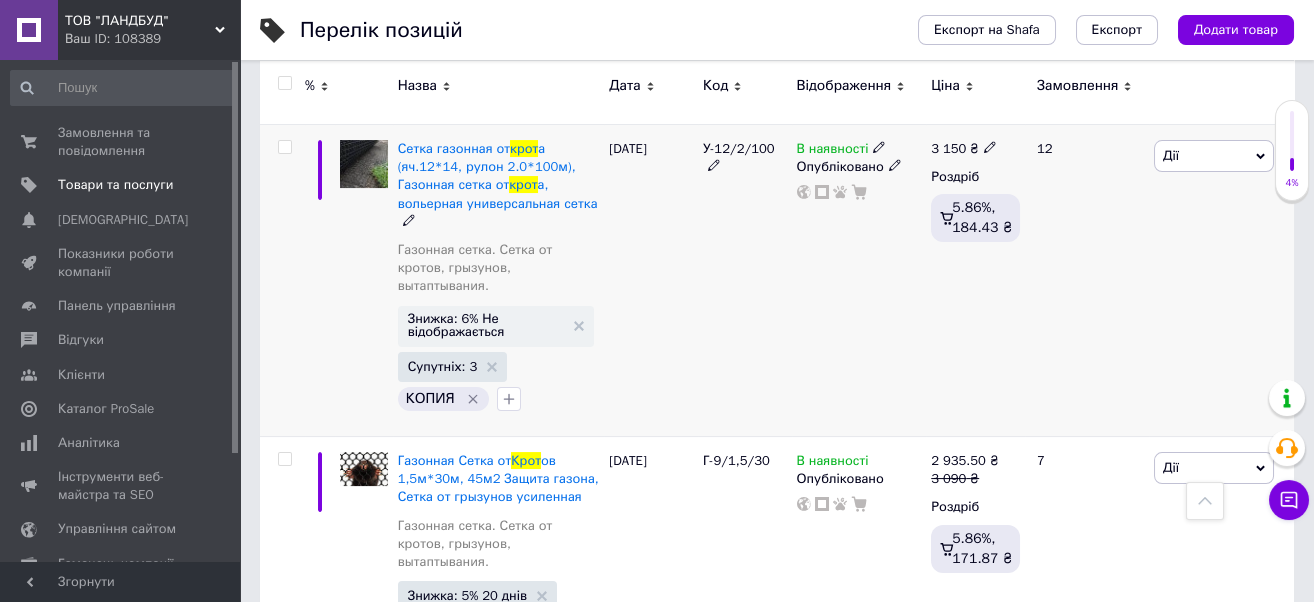 scroll, scrollTop: 1667, scrollLeft: 0, axis: vertical 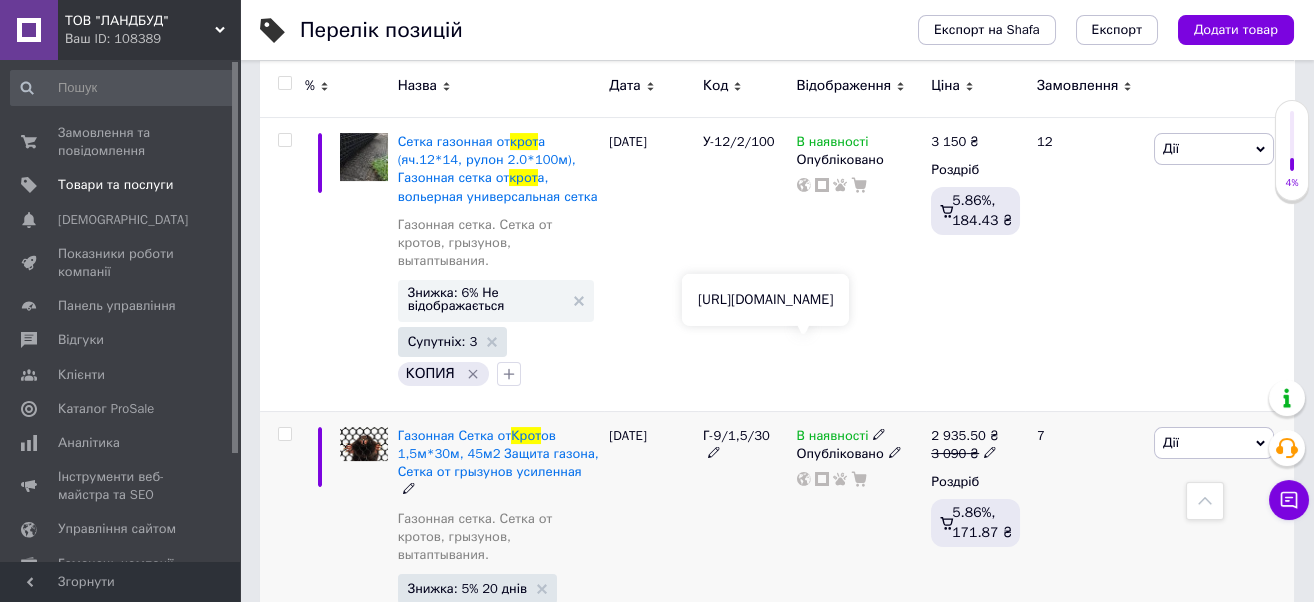 type on "крот" 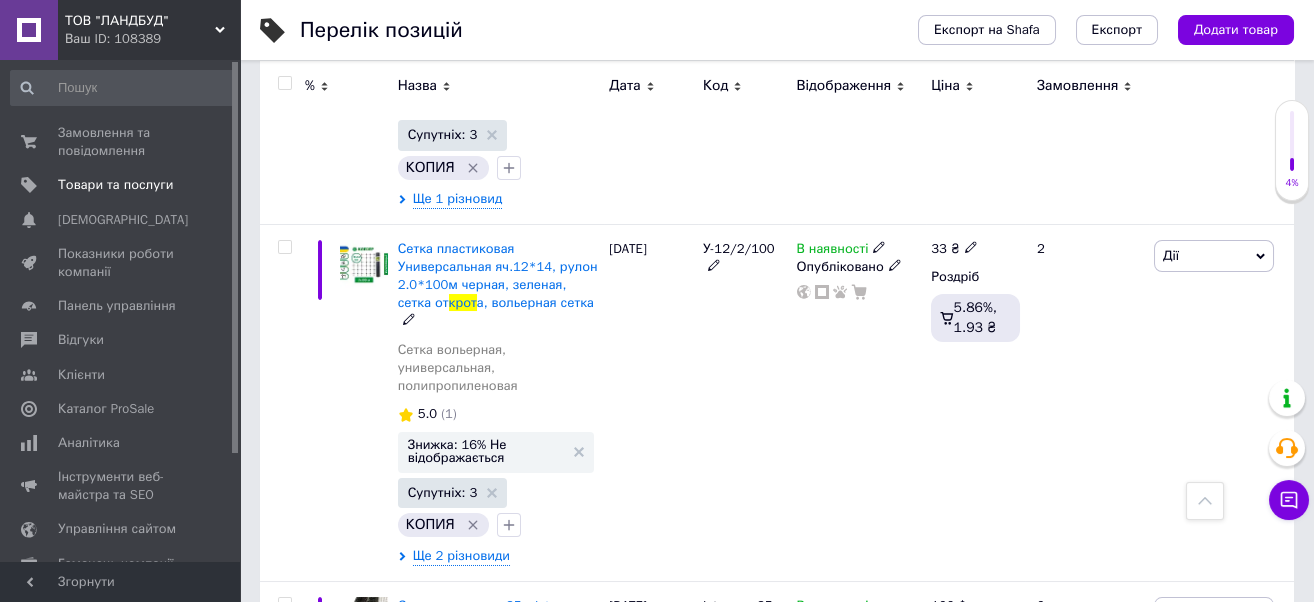 scroll, scrollTop: 0, scrollLeft: 0, axis: both 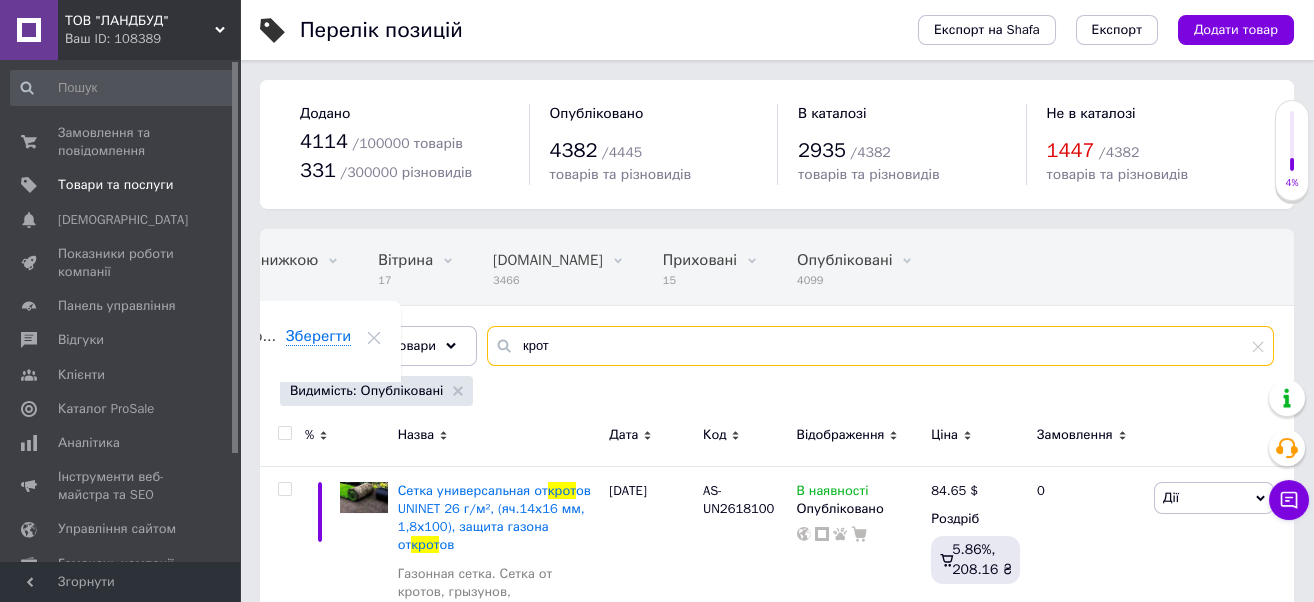 drag, startPoint x: 555, startPoint y: 345, endPoint x: 475, endPoint y: 345, distance: 80 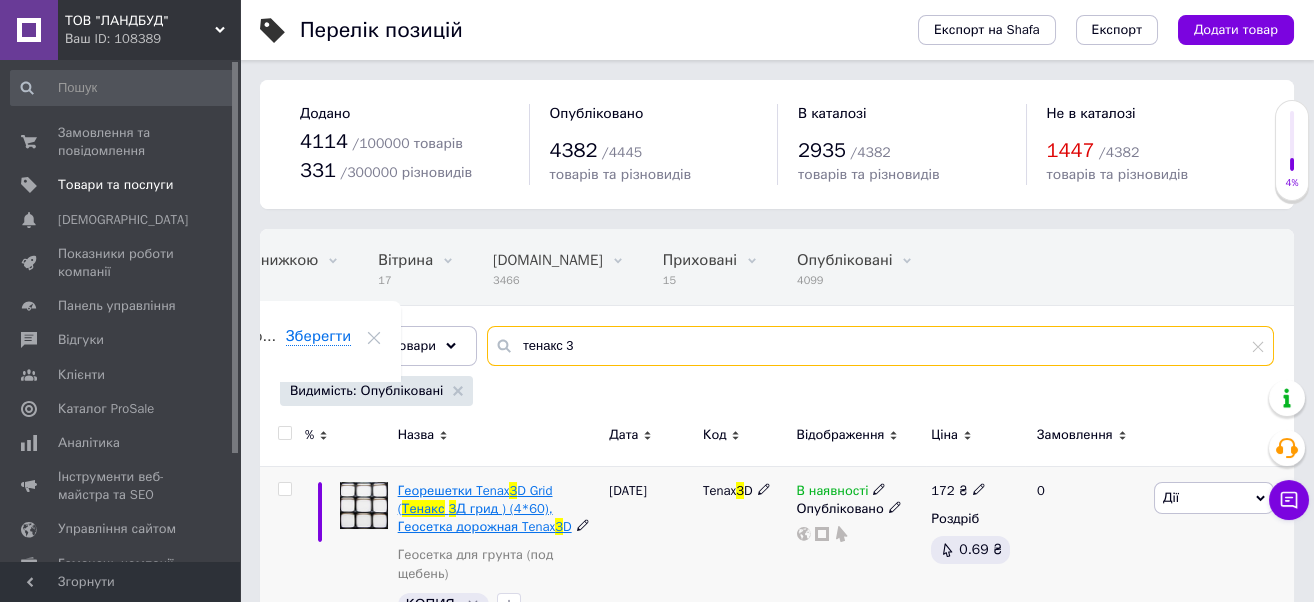 type on "тенакс 3" 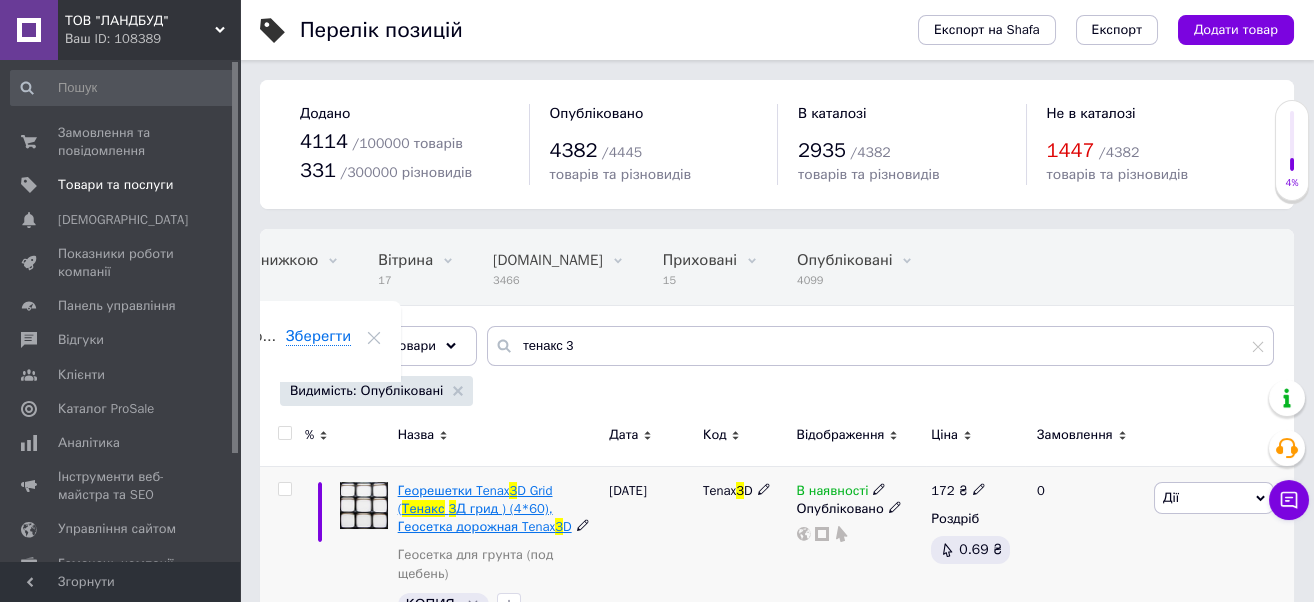 click on "Д грид ) (4*60), Геосетка дорожная Tenax" at bounding box center [477, 517] 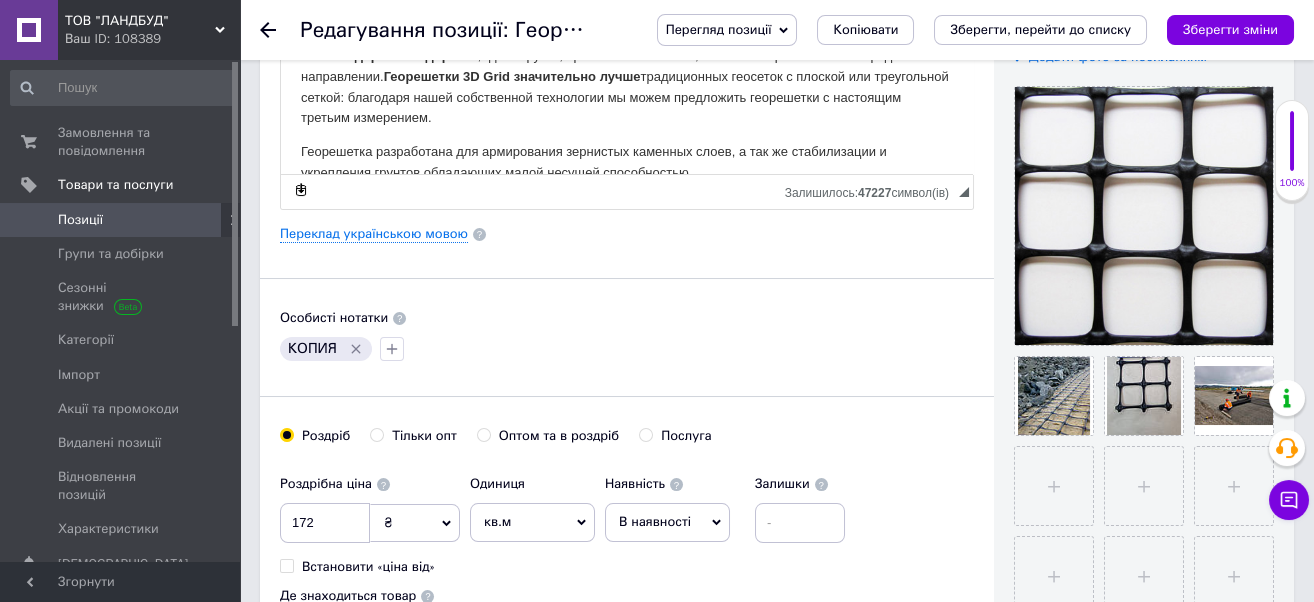 scroll, scrollTop: 444, scrollLeft: 0, axis: vertical 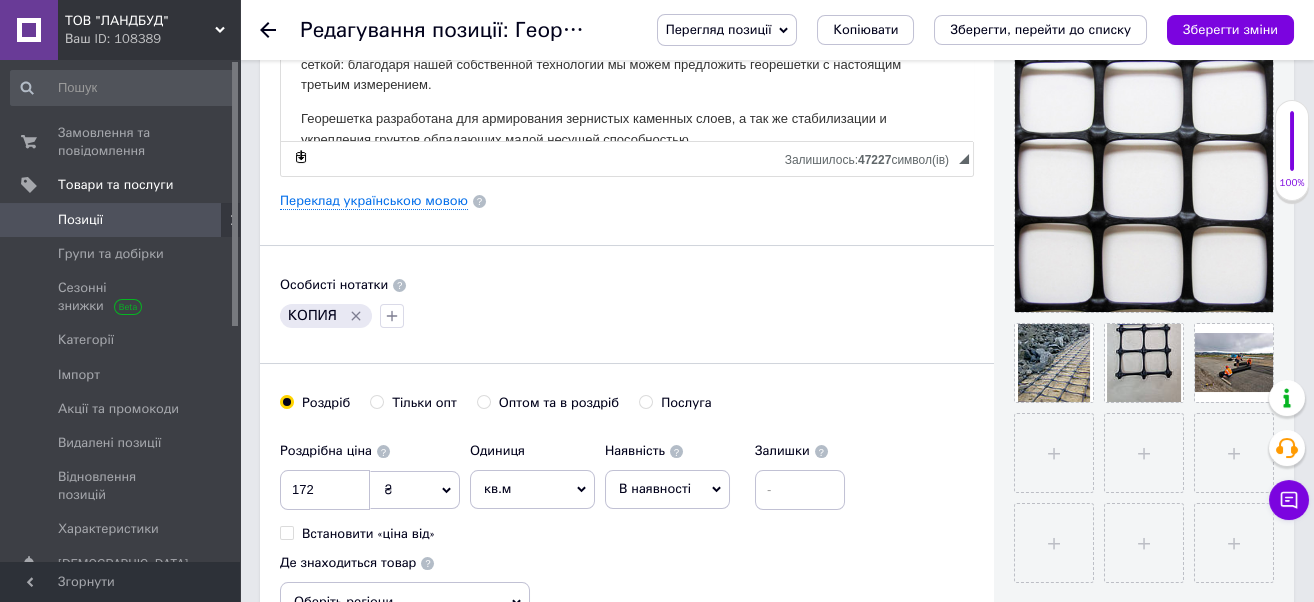click on "Основна інформація Назва позиції (Російська) ✱ Георешетки Tenax 3D Grid (Тенакс 3Д грид ) (4*60), Геосетка дорожная Tenax 3D Код/Артикул Tenax 3D Опис (Російська) ✱
Георешетки Tenax 3D Grid
TENAX 3D Grid  (Тенакс 3Д грид) – двуосные жесткие экструдированные георешетки из полипропилена производства компании TENAX Италия.
Инновационные георешетки 3D GRID  специально разработаны для  применения на автомобильных и железнодорожных дорогах  , где нагрузка, приложенная к почве, в основном развивается в продольном направлении.  Георешетки 3D Grid значительно лучше
TENAX 3D" at bounding box center [627, 194] 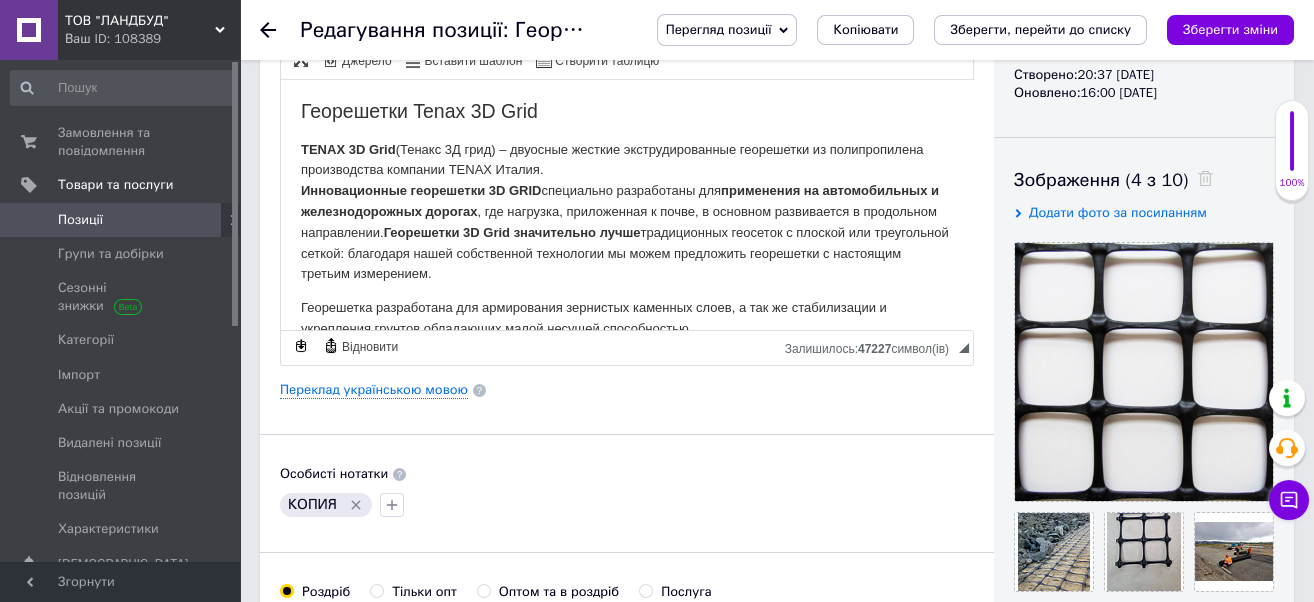 scroll, scrollTop: 222, scrollLeft: 0, axis: vertical 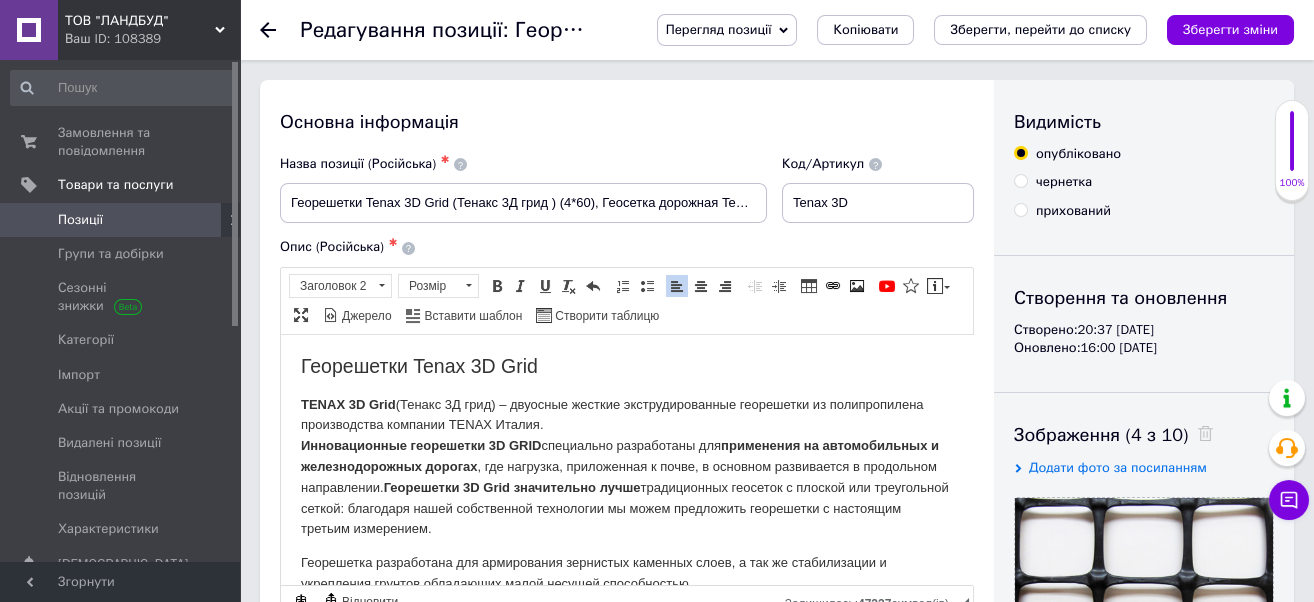 click 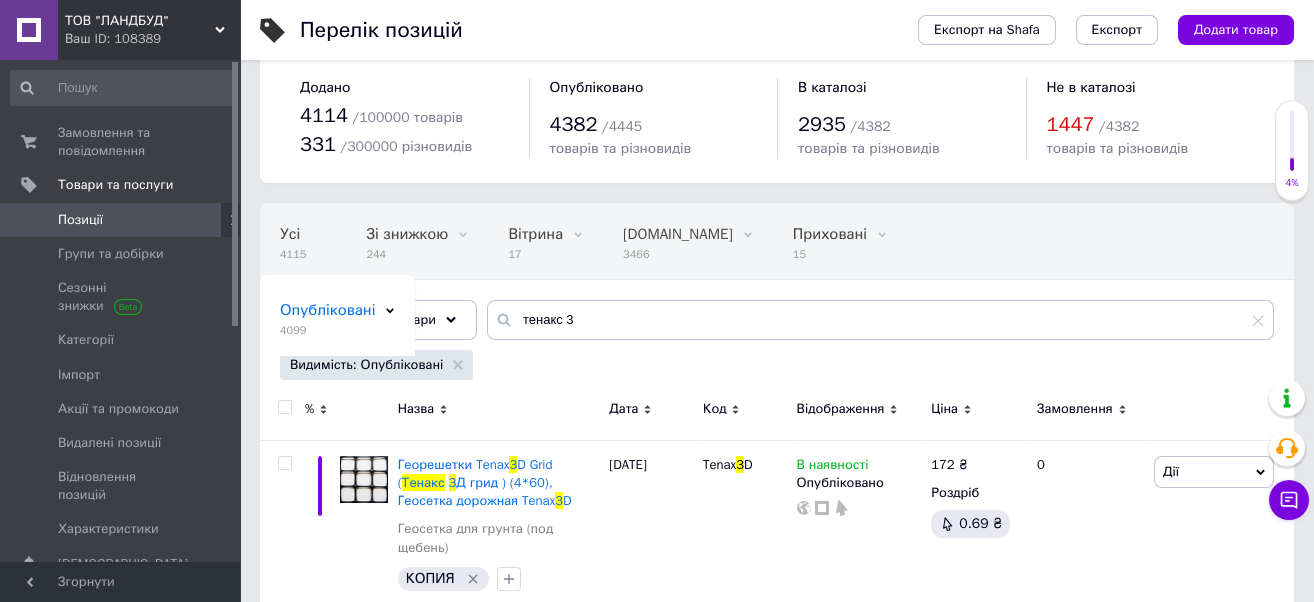 scroll, scrollTop: 0, scrollLeft: 0, axis: both 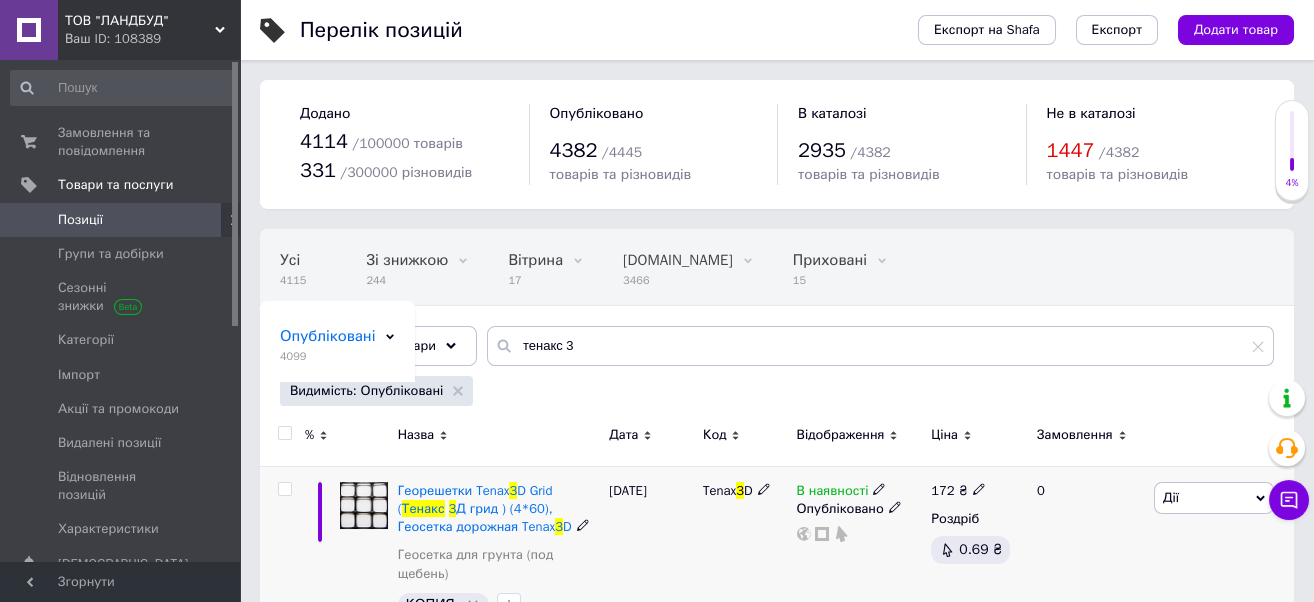 click on "Tenax  3 D" at bounding box center (745, 554) 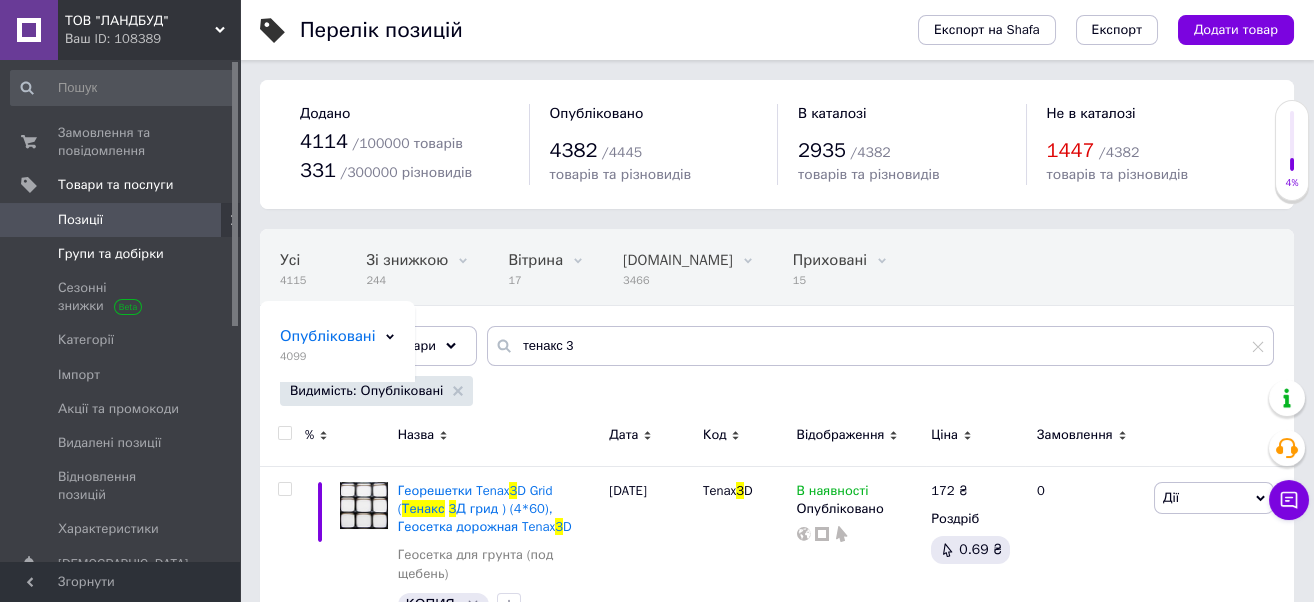click on "Групи та добірки" at bounding box center [111, 254] 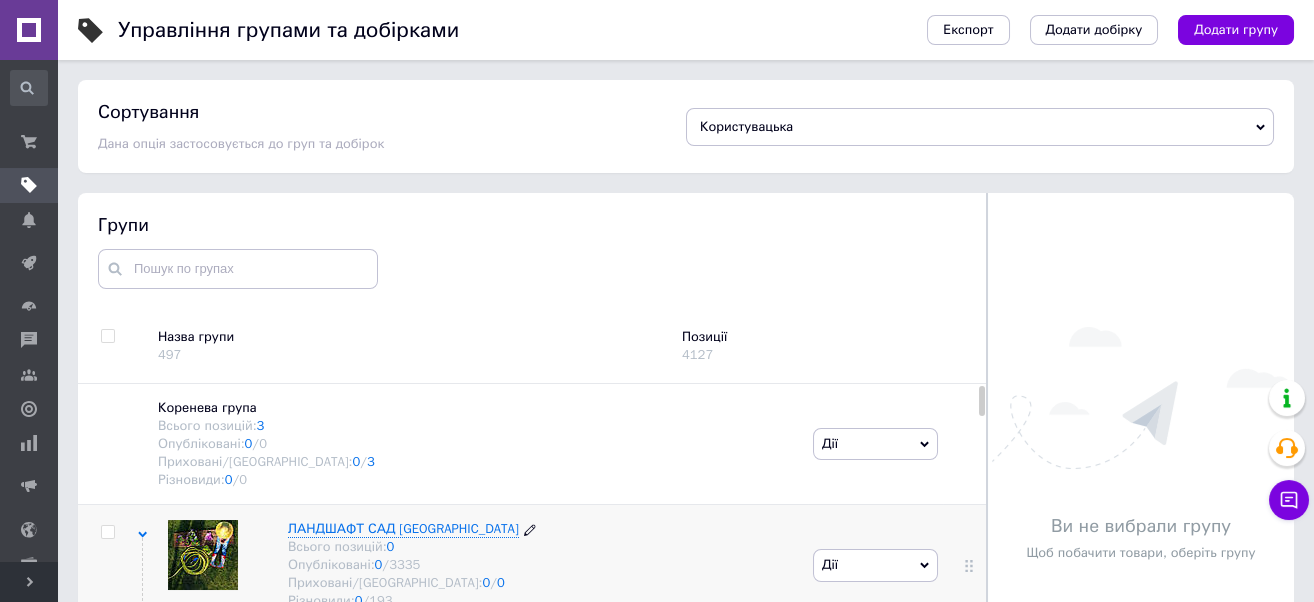 scroll, scrollTop: 92, scrollLeft: 0, axis: vertical 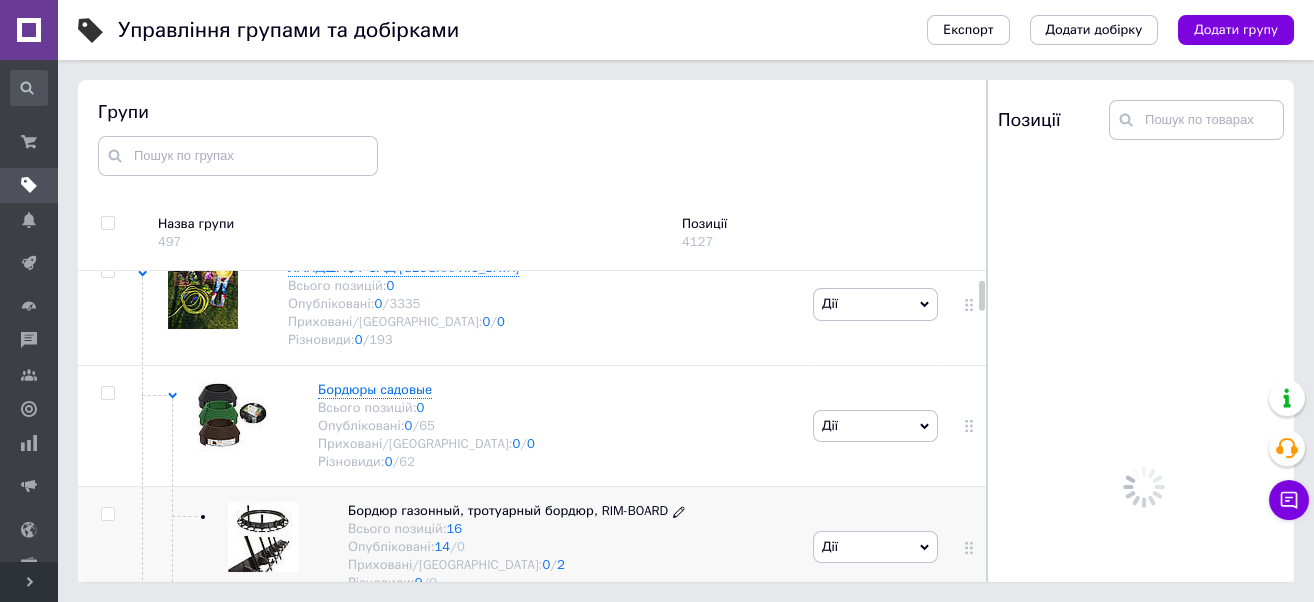 click on "Бордюры садовые" at bounding box center (375, 389) 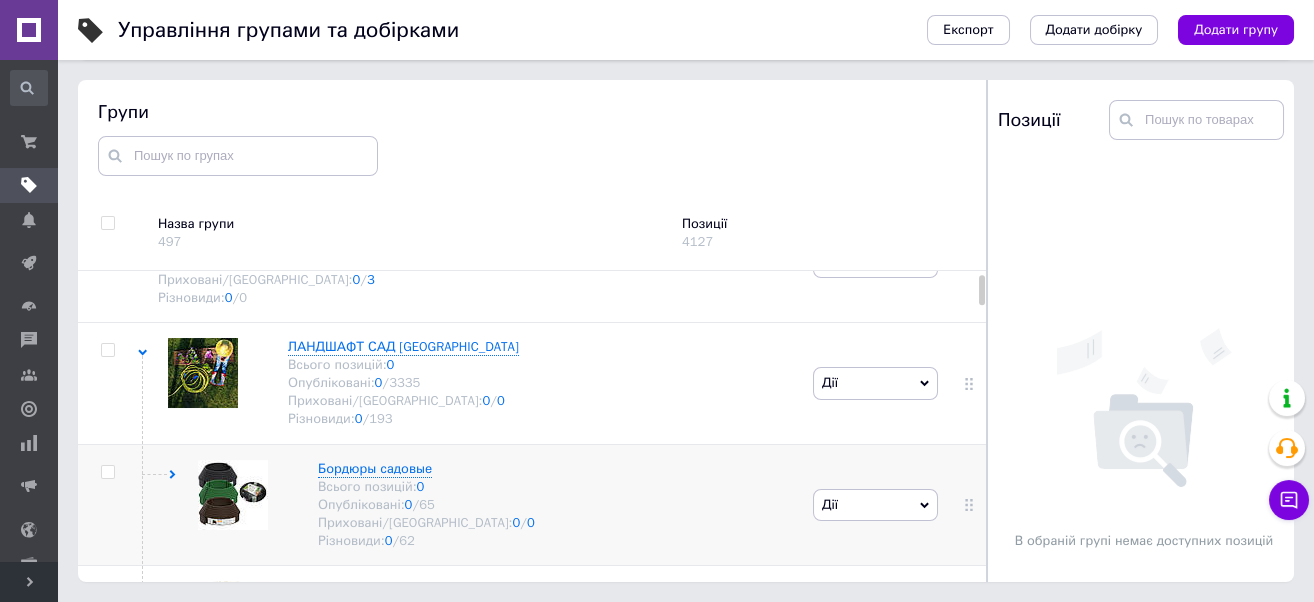 scroll, scrollTop: 36, scrollLeft: 0, axis: vertical 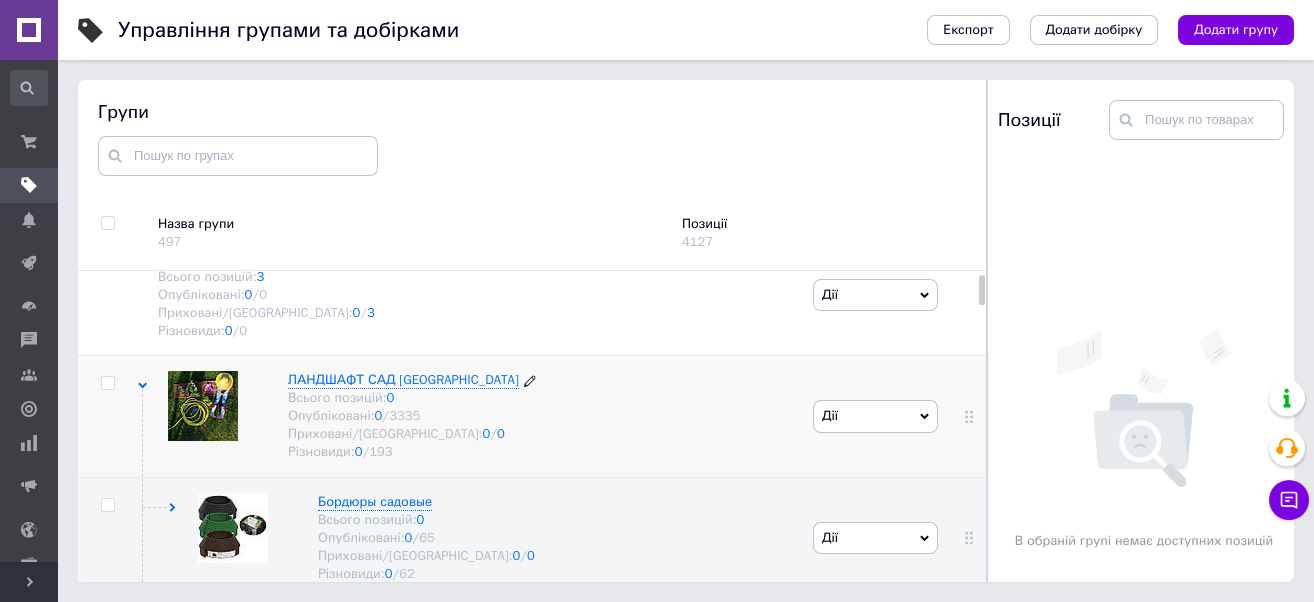 click on "ЛАНДШАФТ САД [GEOGRAPHIC_DATA]" at bounding box center [403, 379] 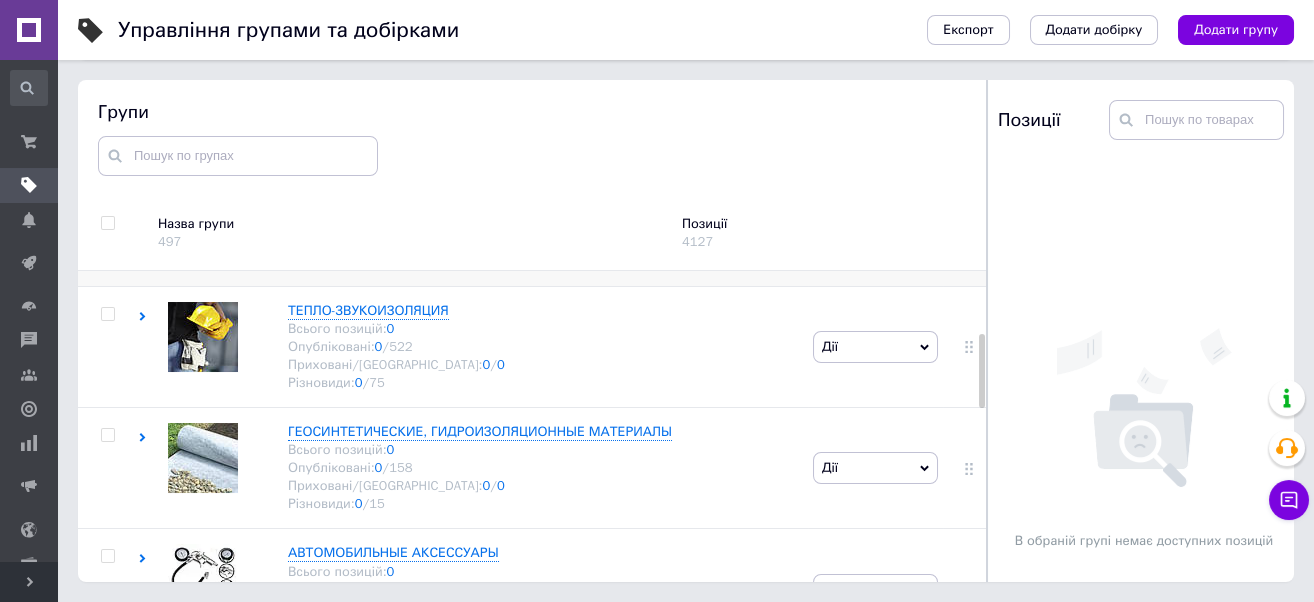 scroll, scrollTop: 258, scrollLeft: 0, axis: vertical 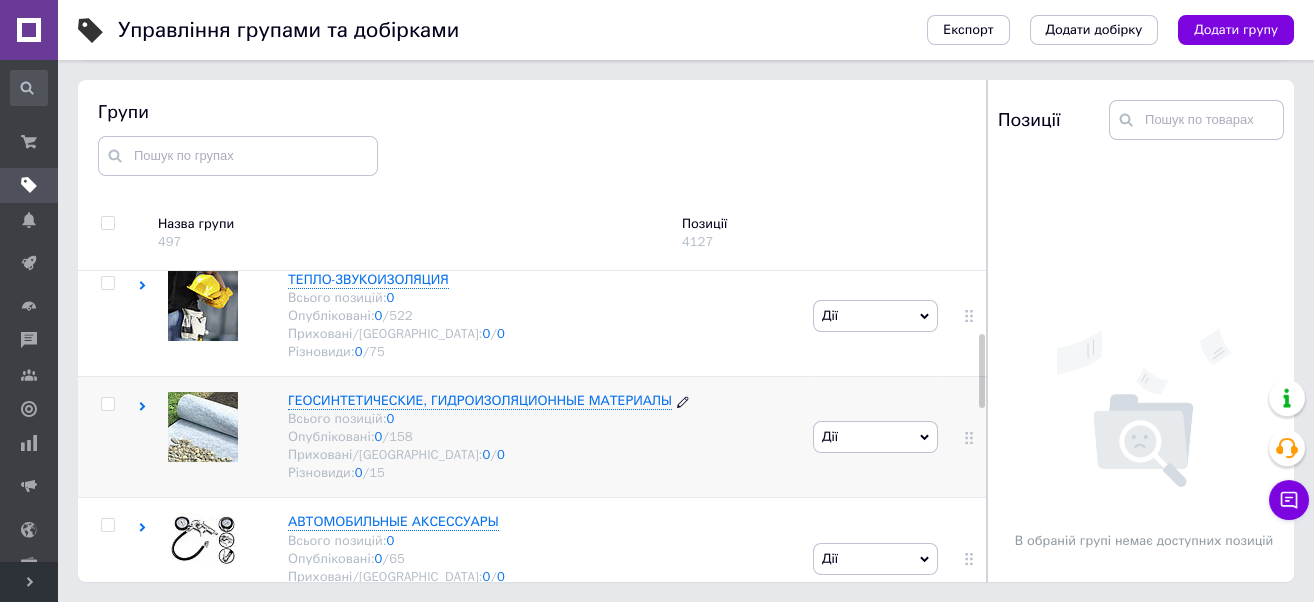 click on "ГЕОСИНТЕТИЧЕСКИЕ, ГИДРОИЗОЛЯЦИОННЫЕ МАТЕРИАЛЫ" at bounding box center [480, 400] 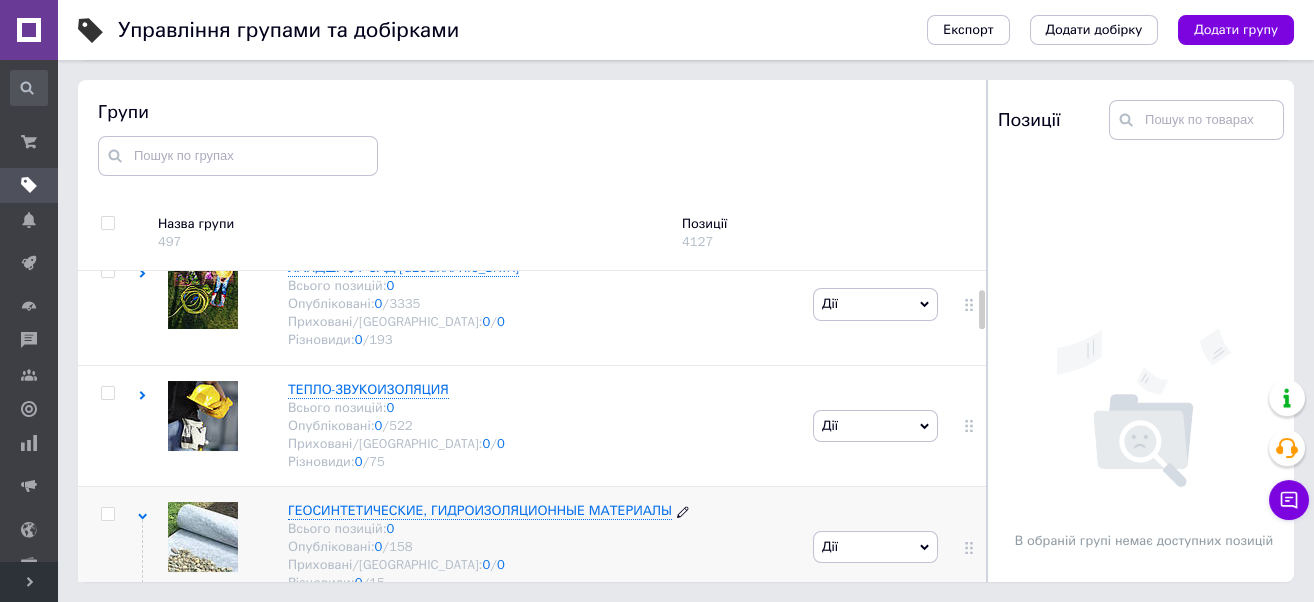 scroll, scrollTop: 36, scrollLeft: 0, axis: vertical 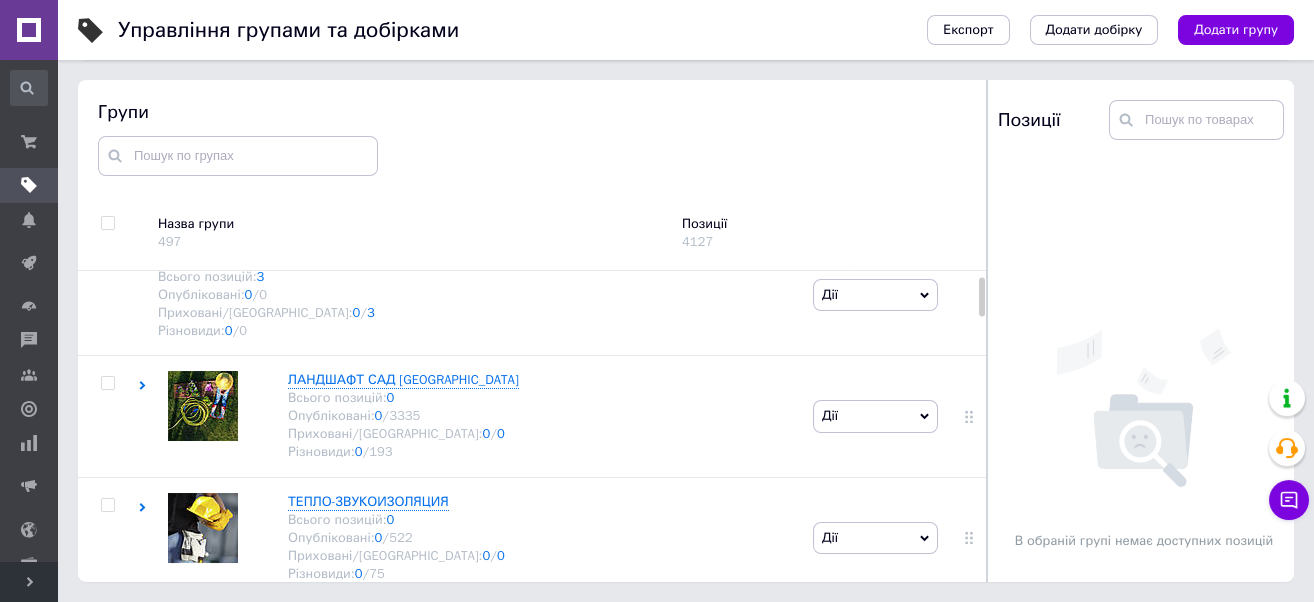 click on "Всього позицій:  0" at bounding box center (403, 398) 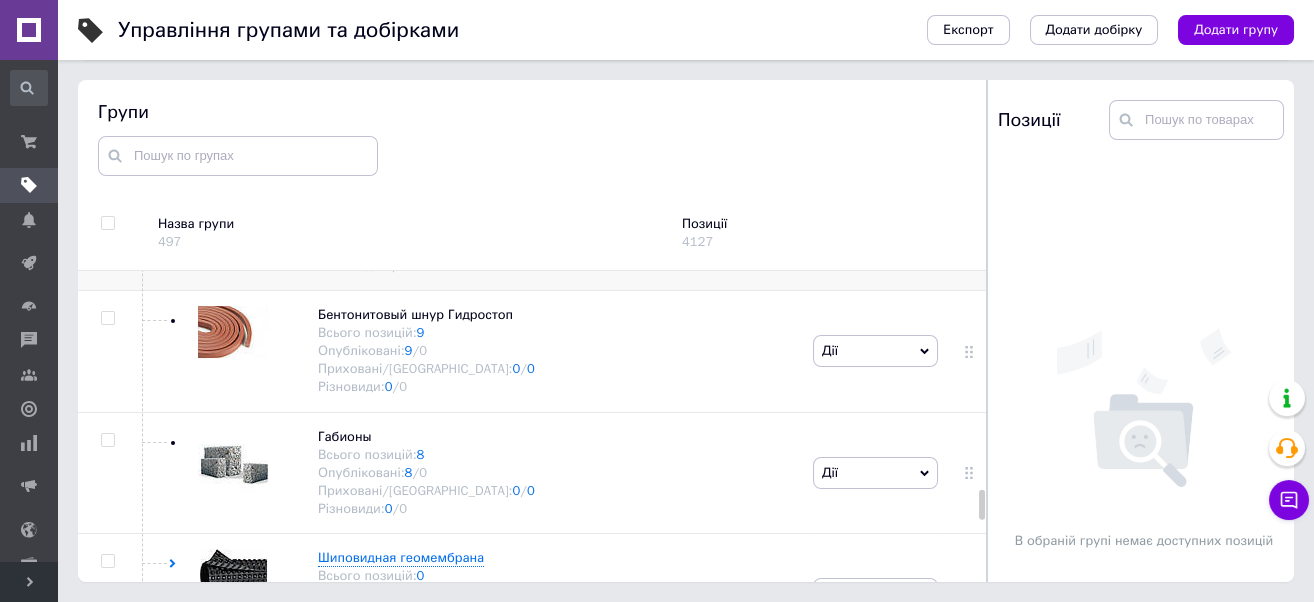 scroll, scrollTop: 4481, scrollLeft: 0, axis: vertical 